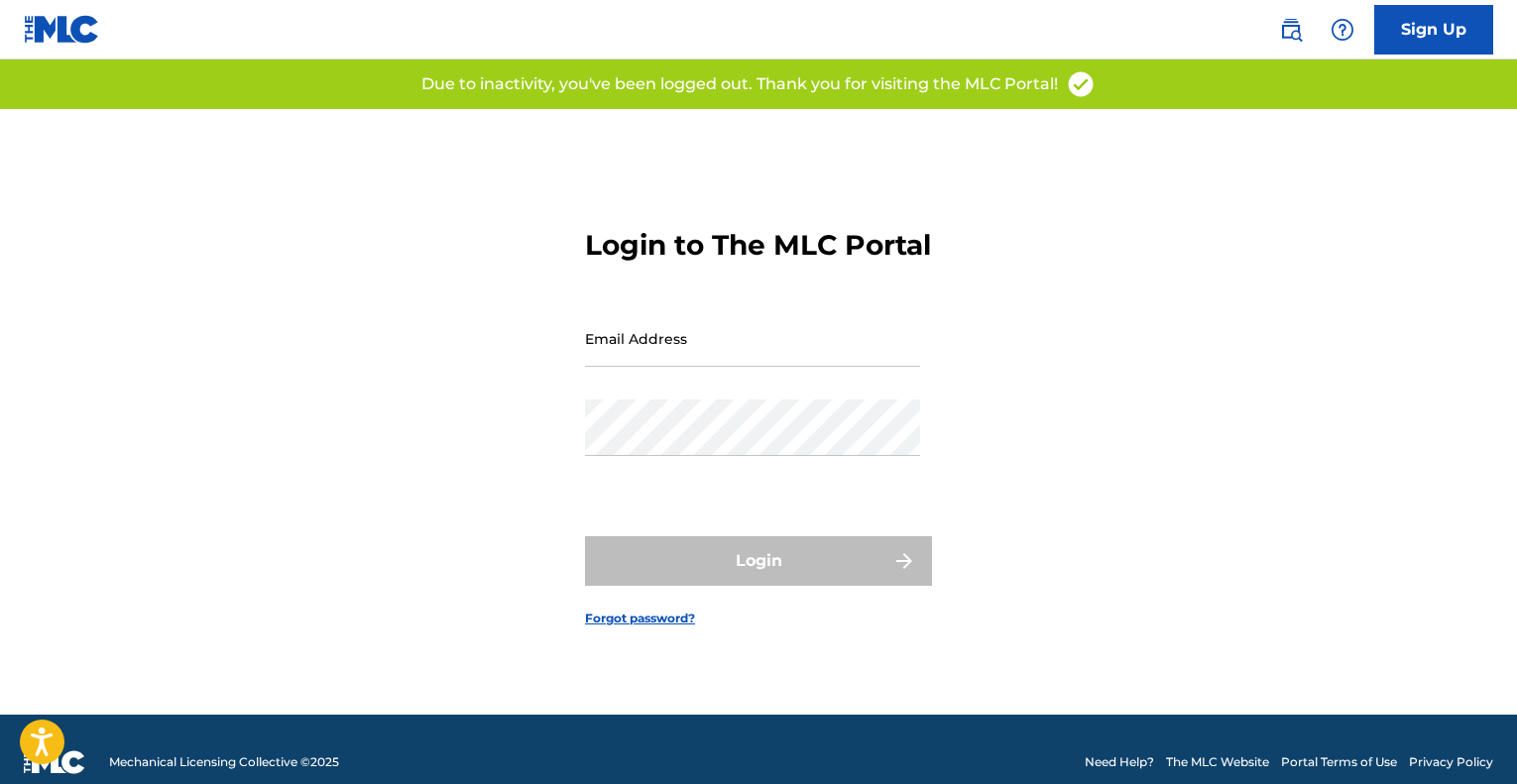 scroll, scrollTop: 0, scrollLeft: 0, axis: both 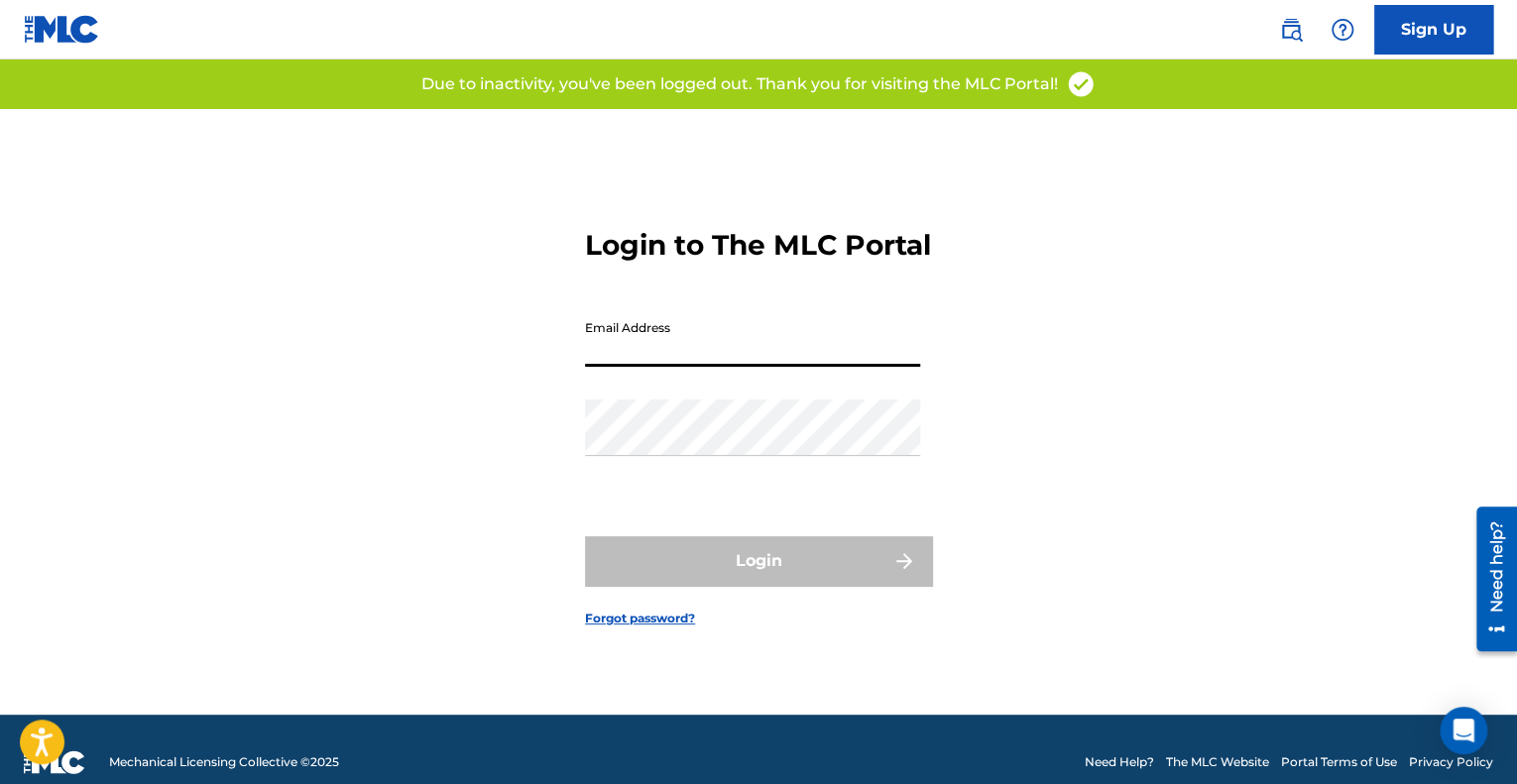 drag, startPoint x: 0, startPoint y: 0, endPoint x: 718, endPoint y: 370, distance: 807.72768 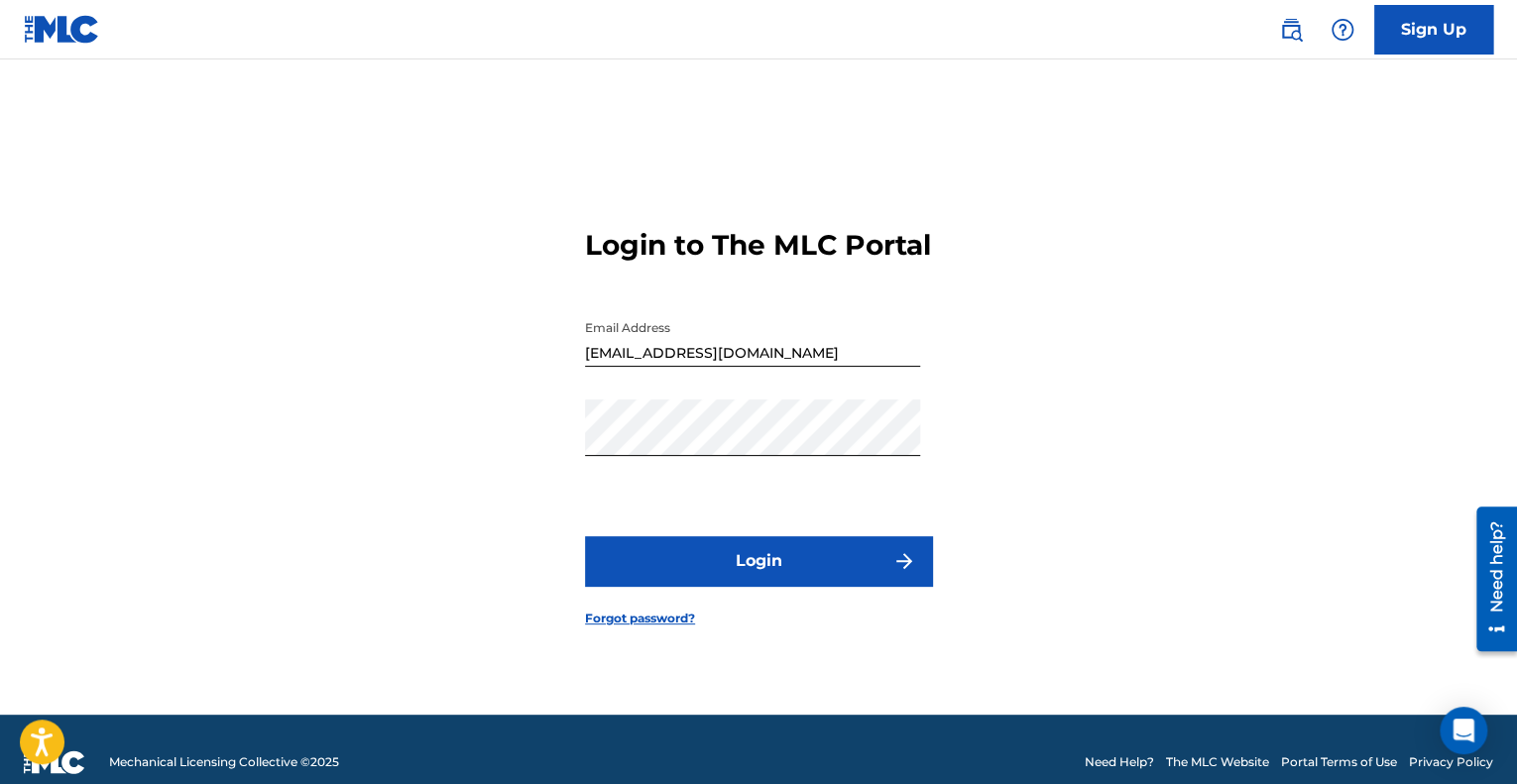 click on "Login" at bounding box center [758, 561] 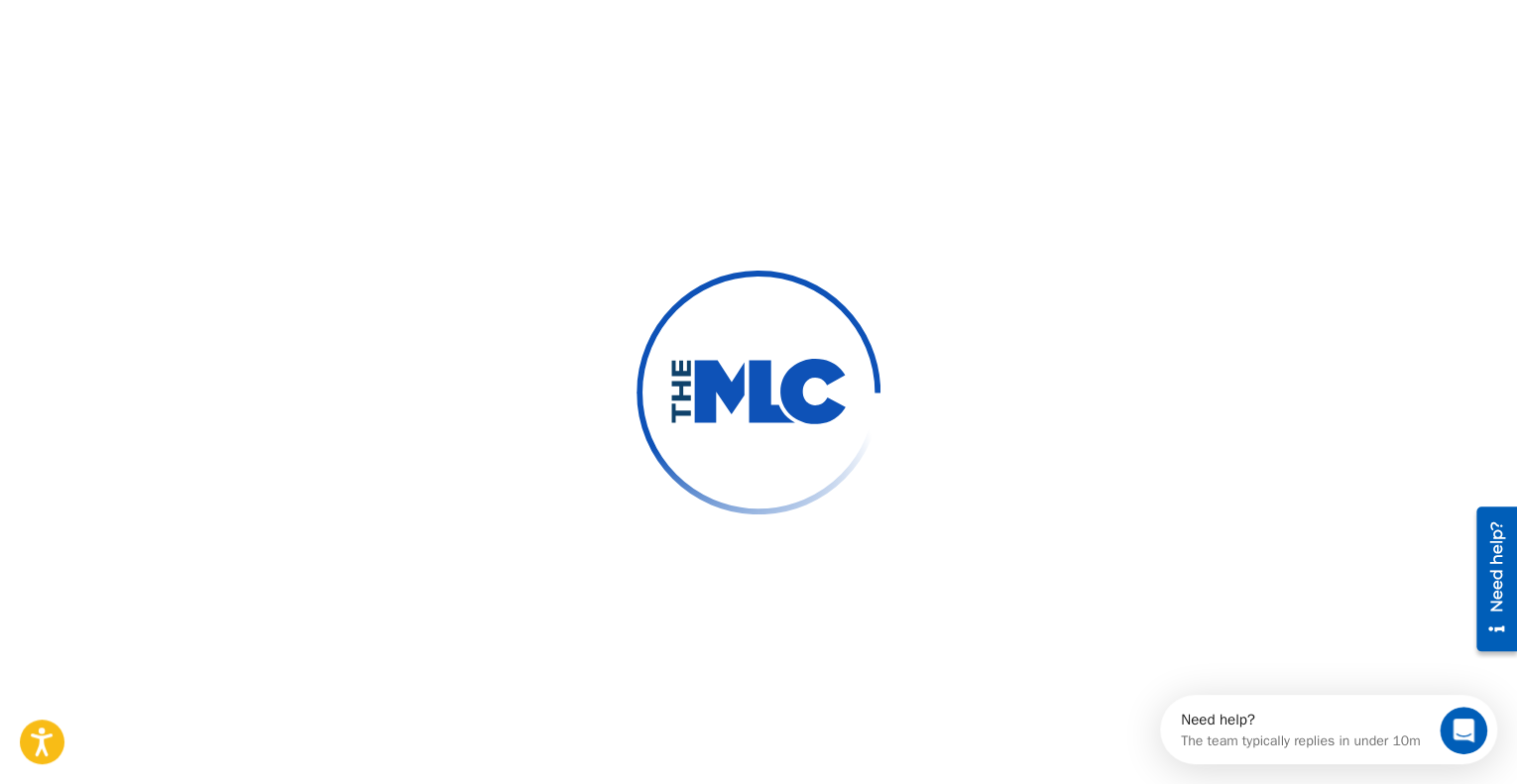 scroll, scrollTop: 0, scrollLeft: 0, axis: both 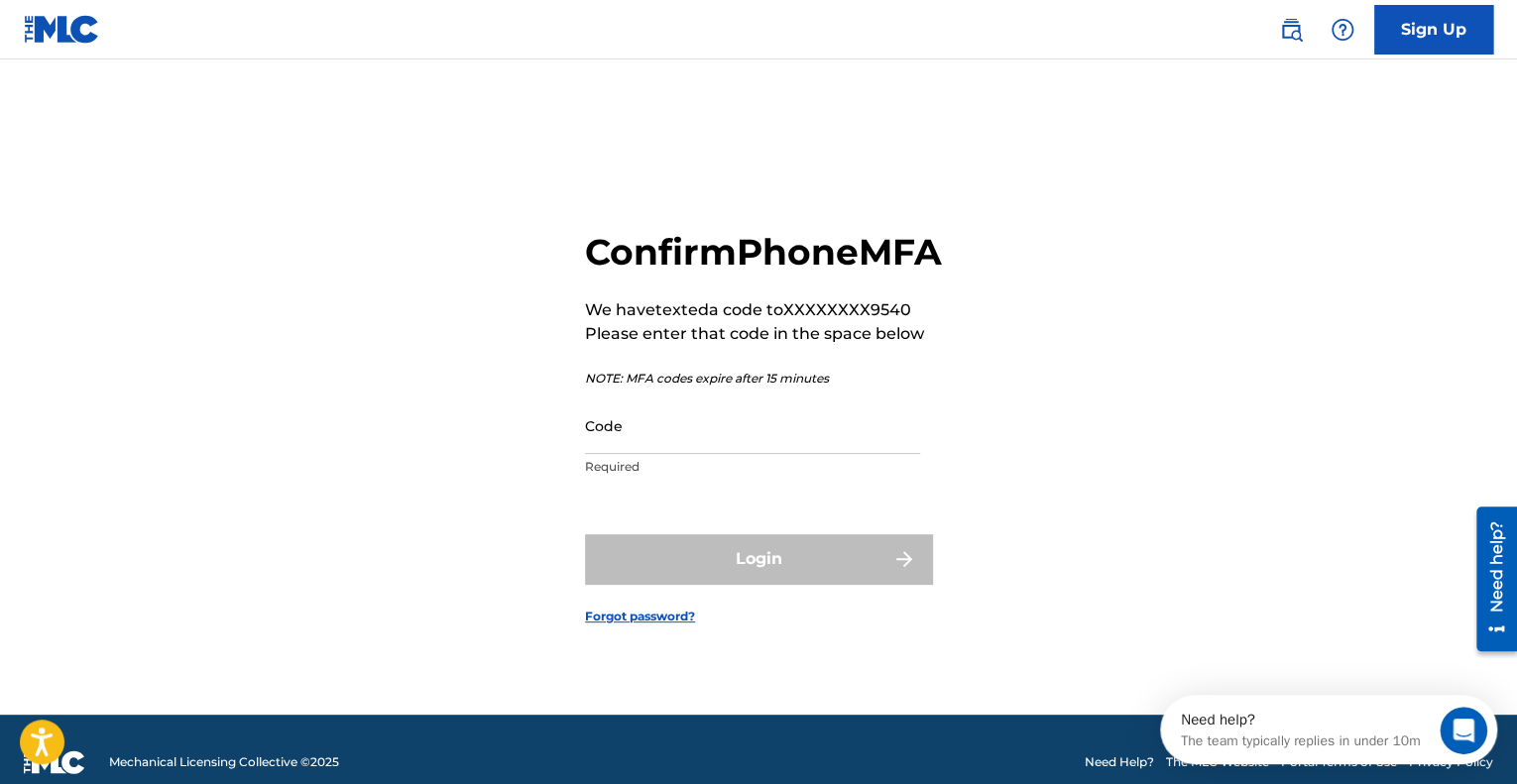 click on "Code Required" at bounding box center [753, 442] 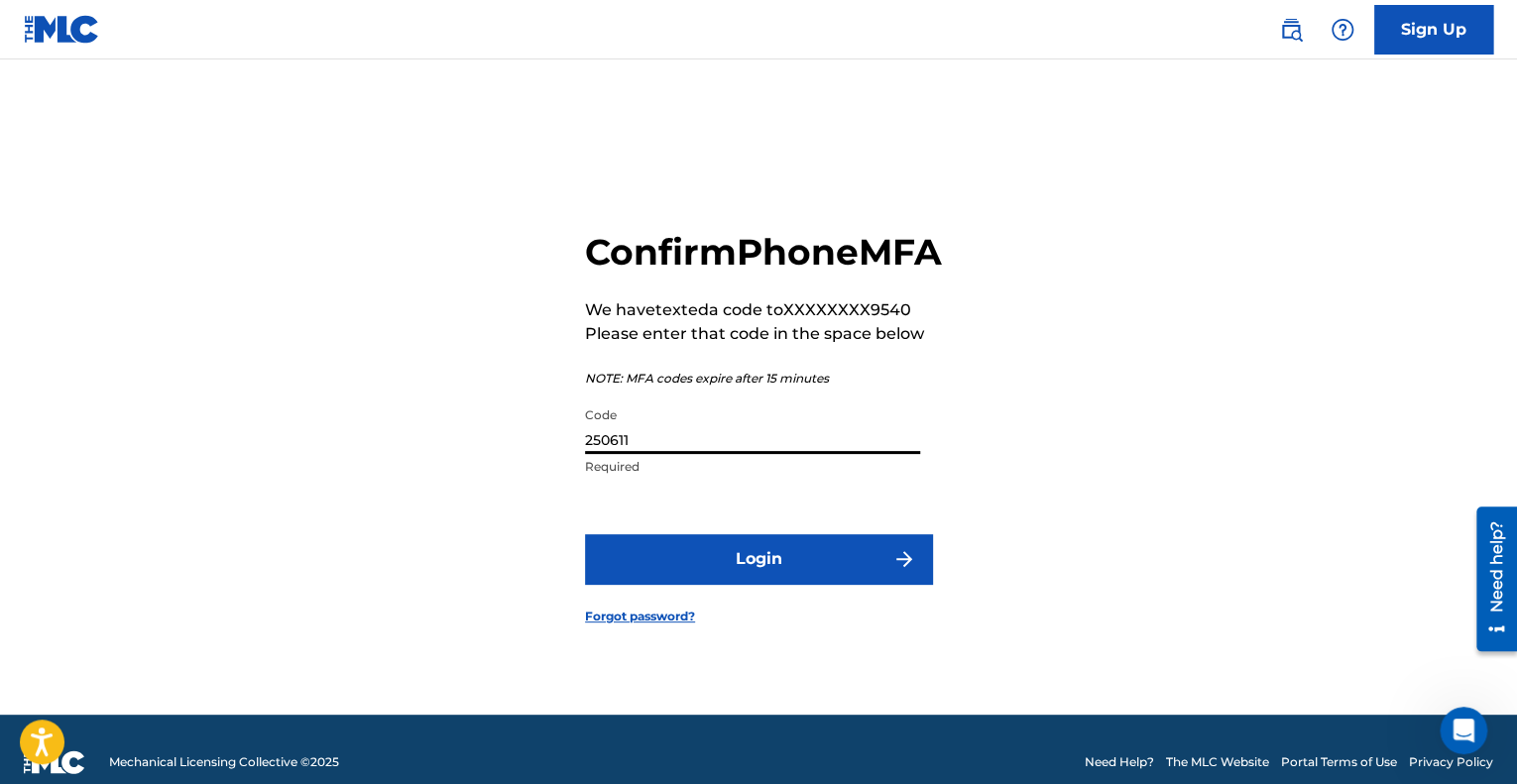 type on "250611" 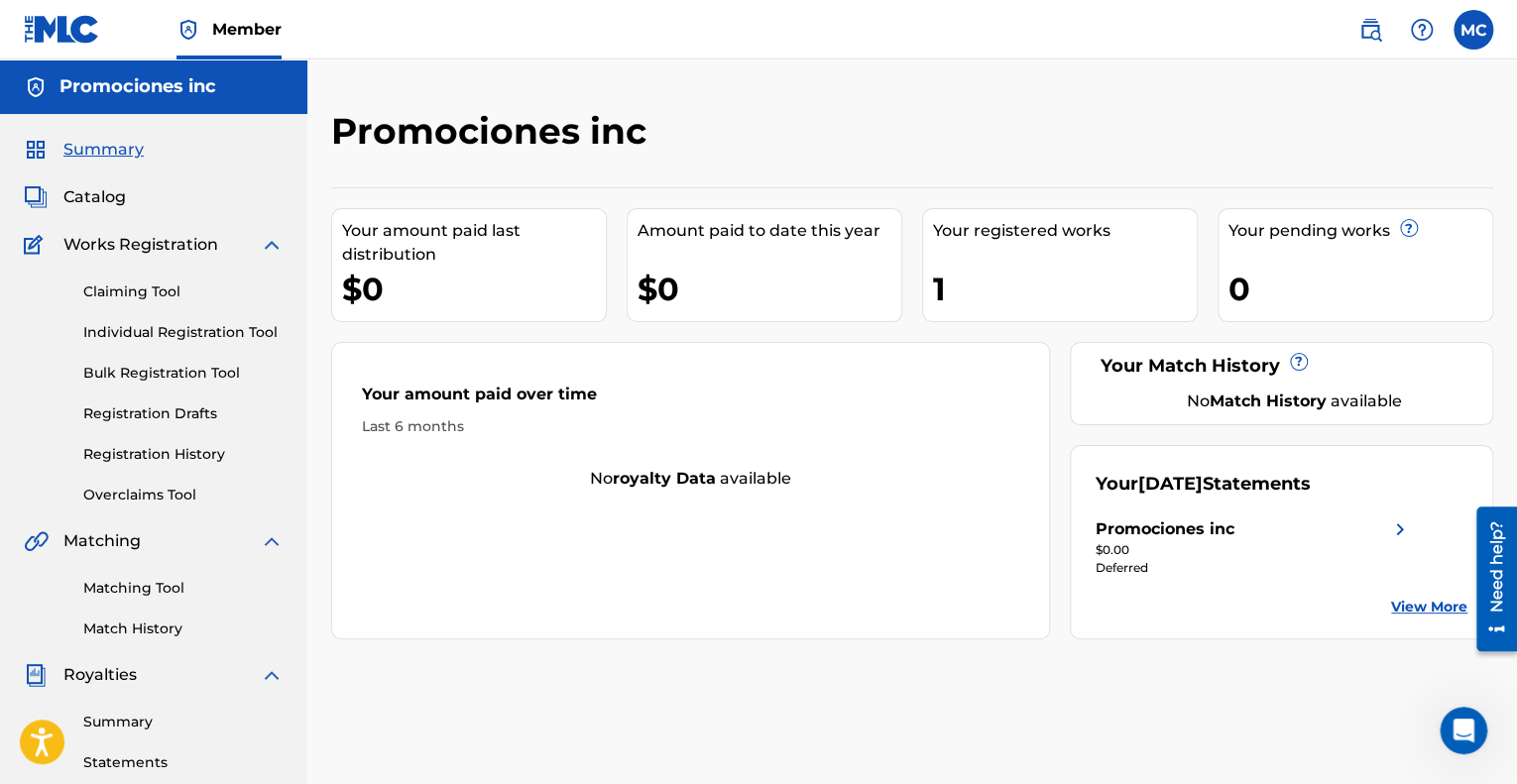 click on "Matching Tool" at bounding box center (183, 588) 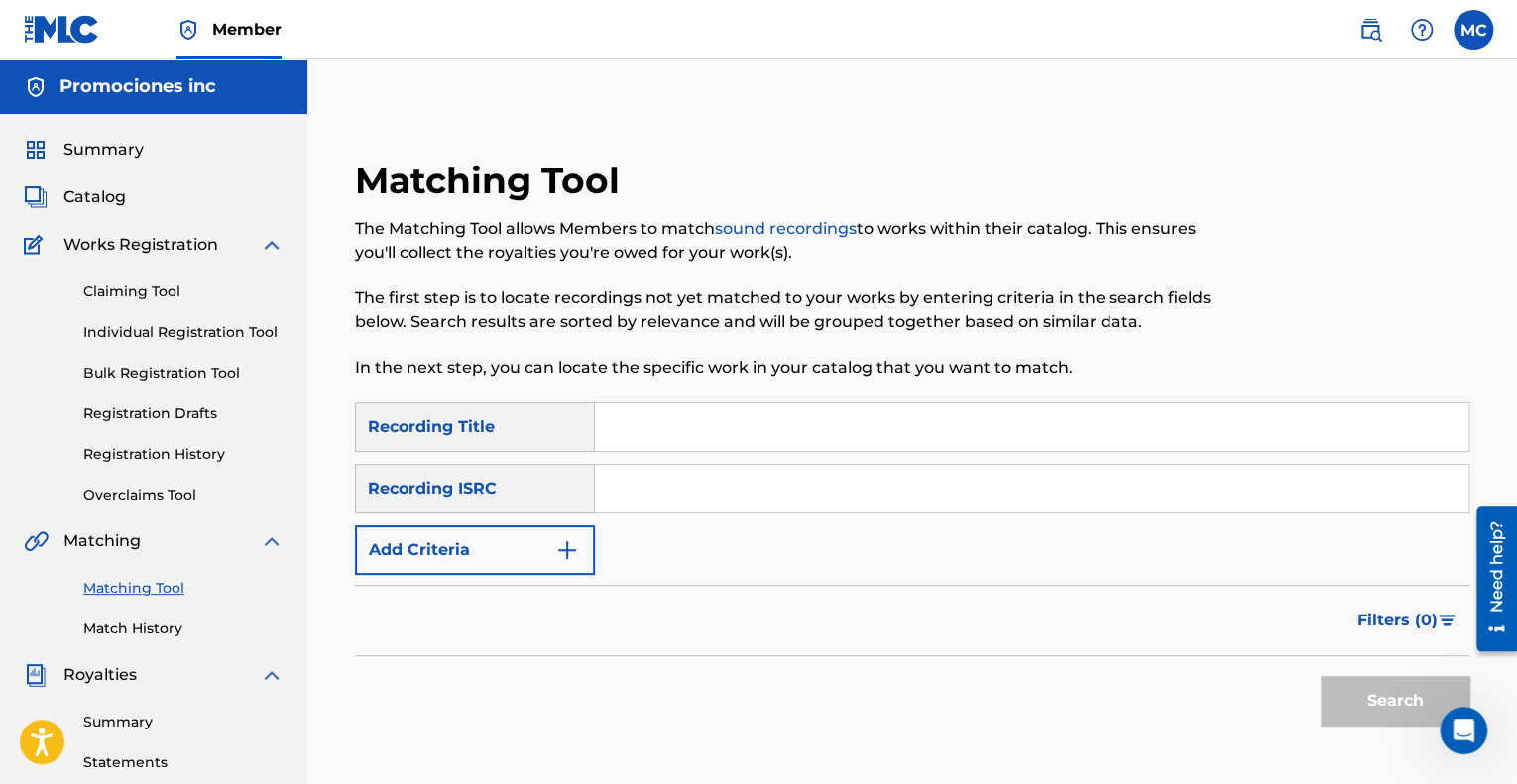 click at bounding box center [1031, 427] 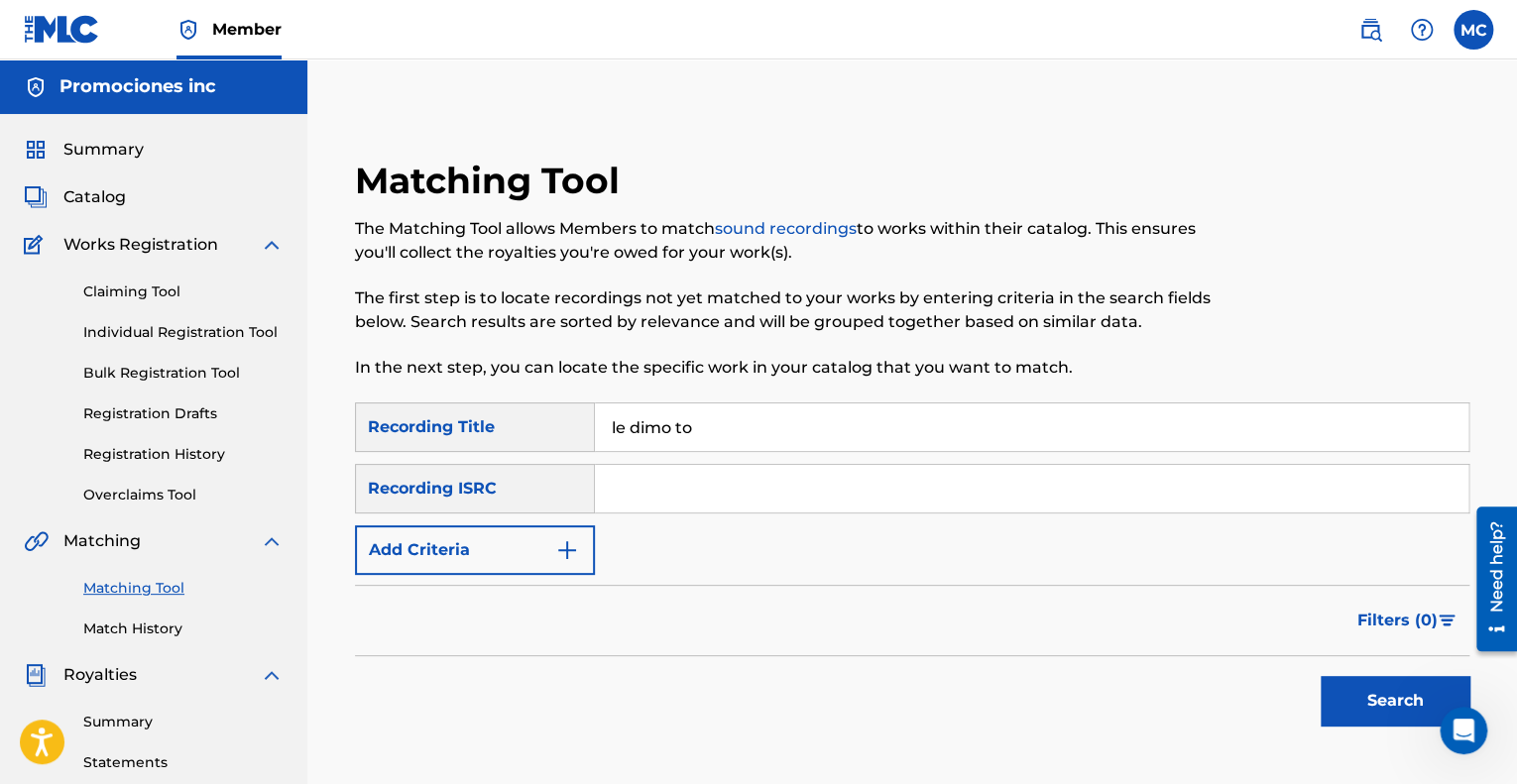 click on "Search" at bounding box center [1395, 701] 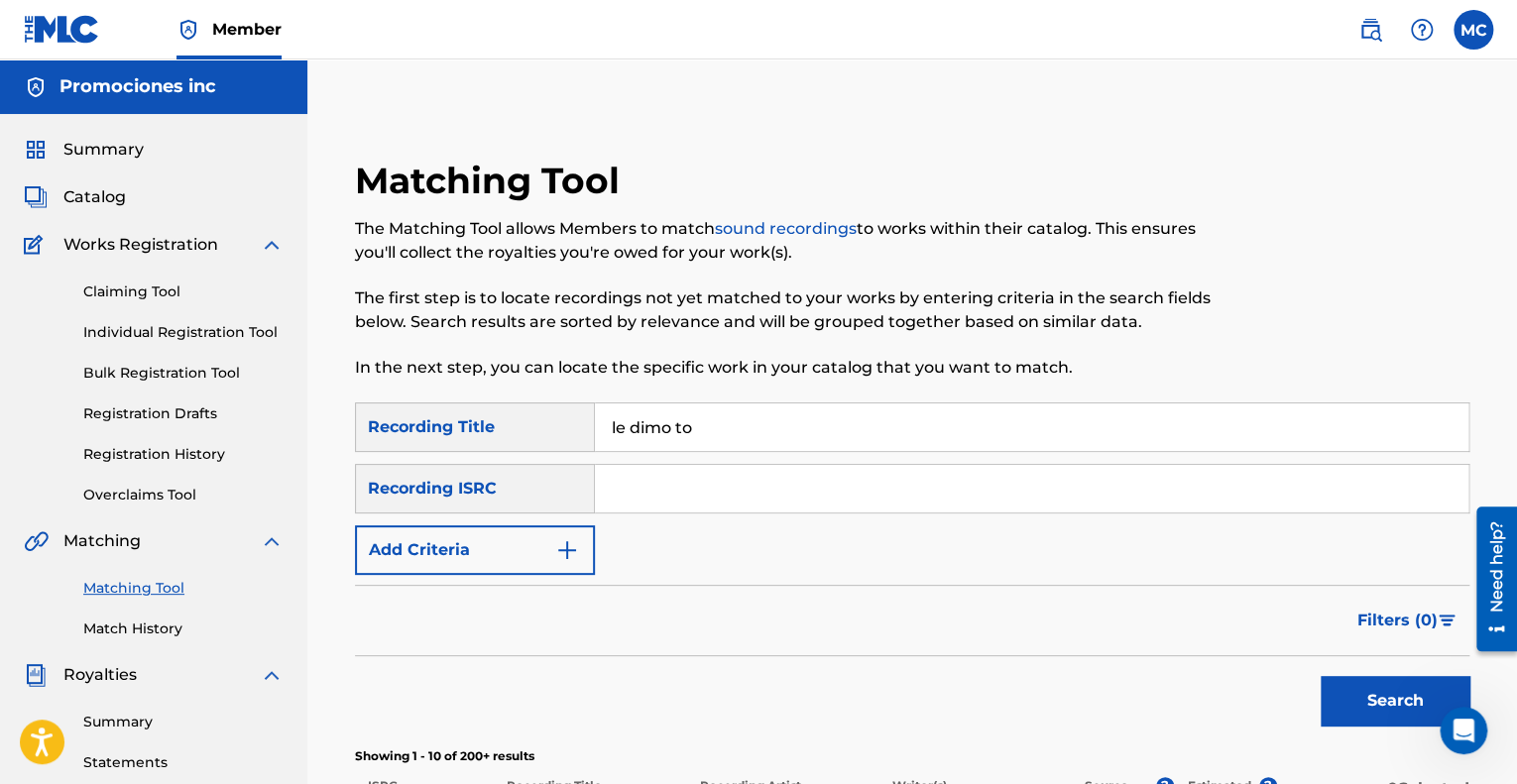 click on "Search" at bounding box center (1395, 701) 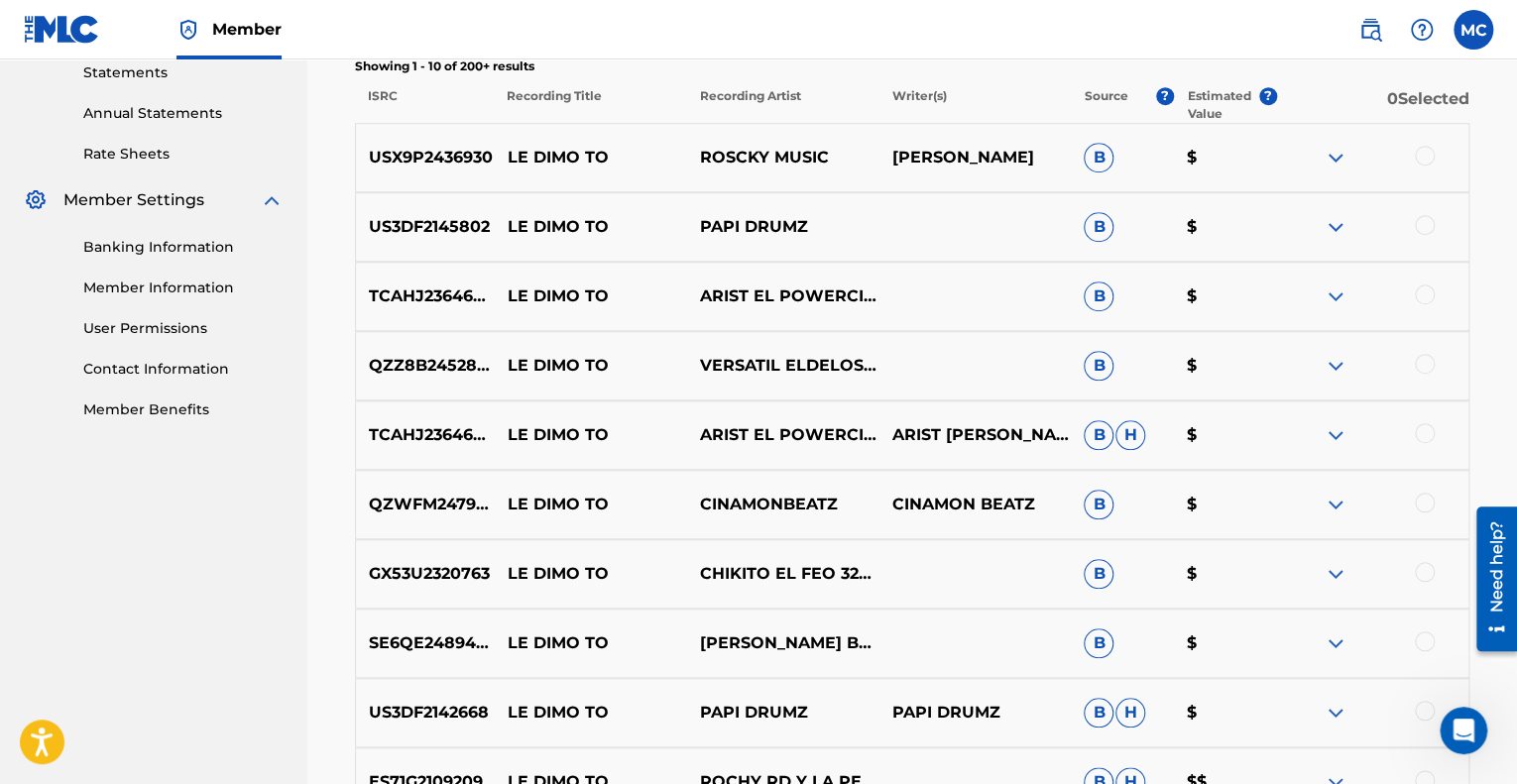 scroll, scrollTop: 707, scrollLeft: 0, axis: vertical 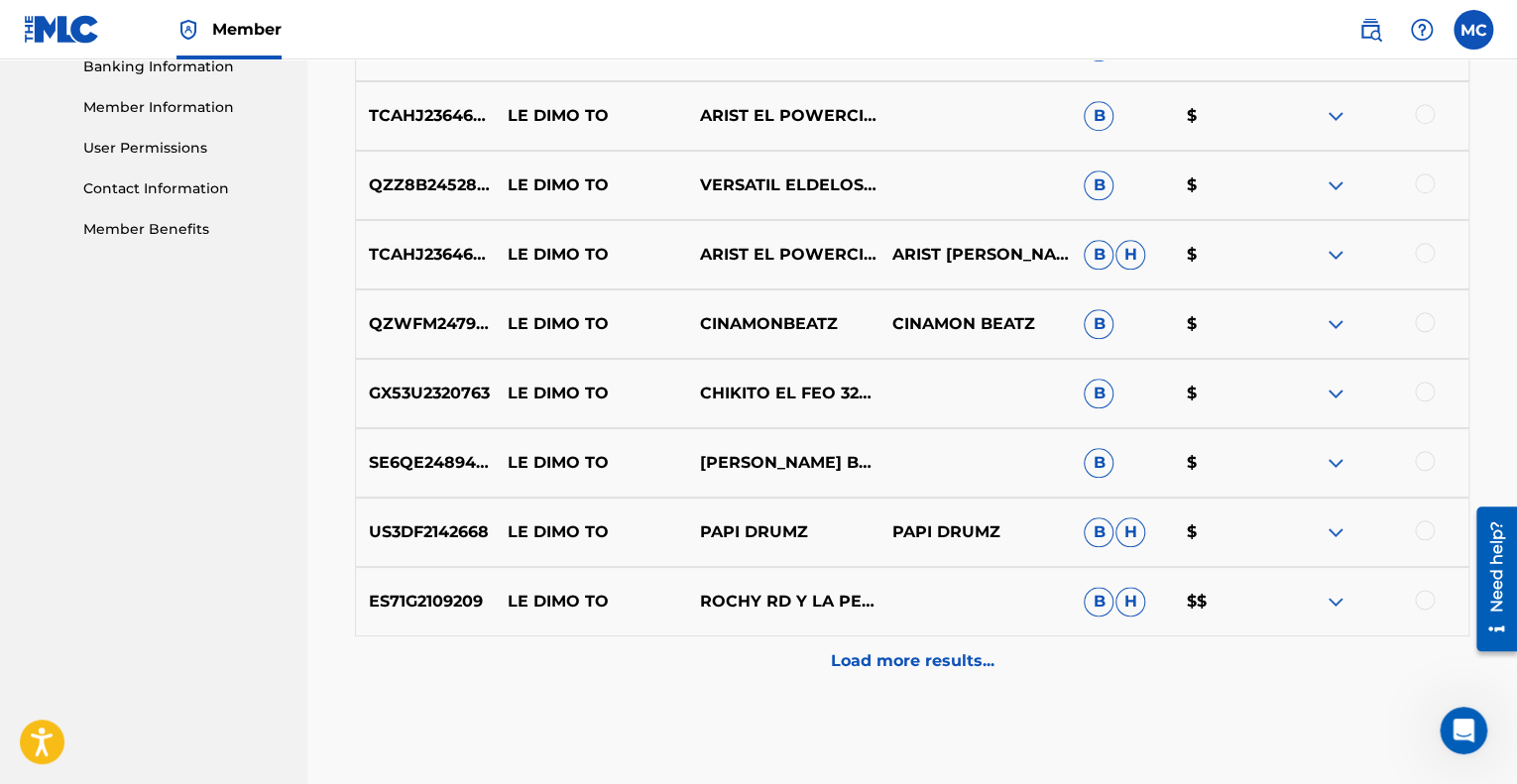 drag, startPoint x: 1522, startPoint y: 229, endPoint x: 21, endPoint y: 119, distance: 1505.0252 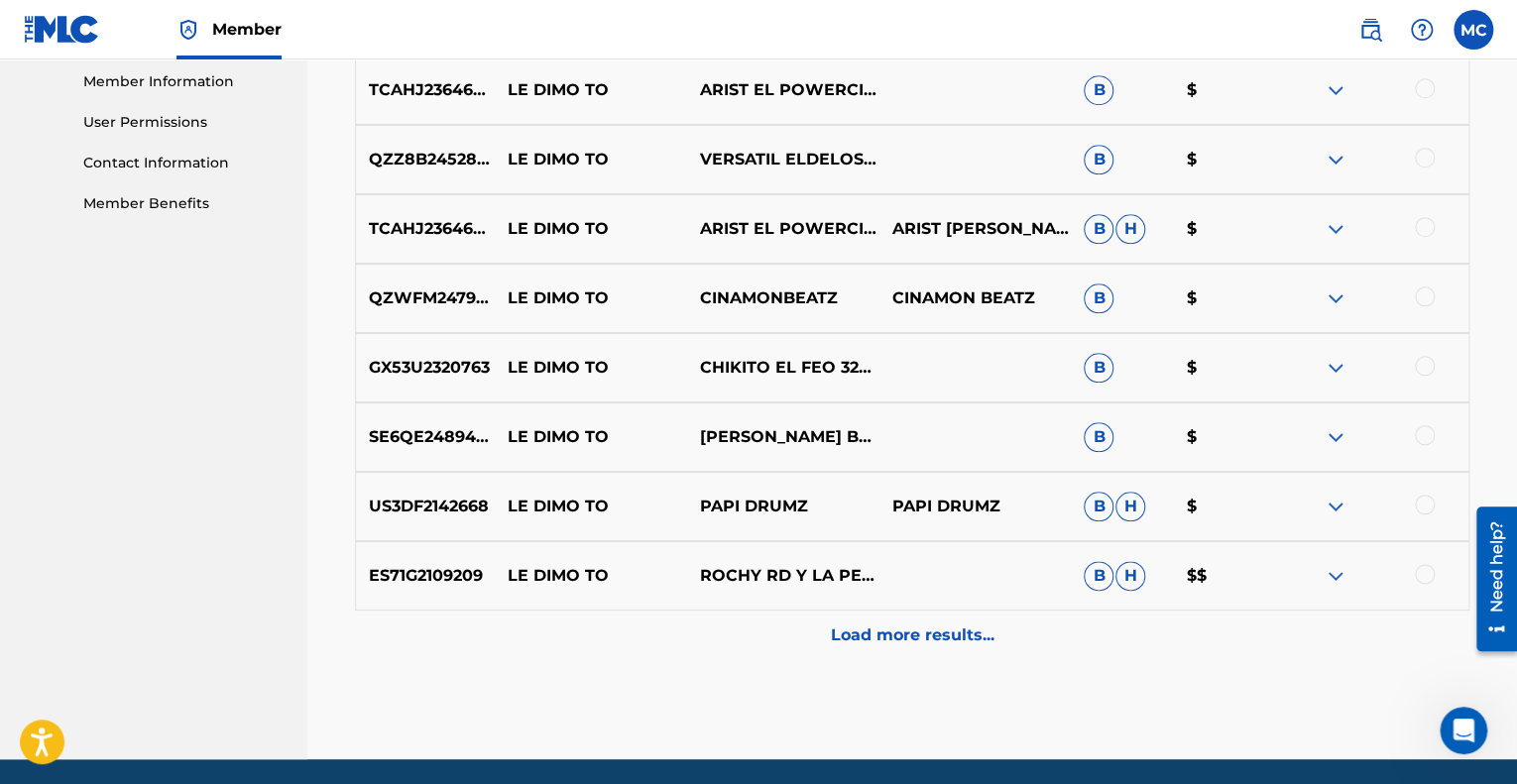 scroll, scrollTop: 904, scrollLeft: 0, axis: vertical 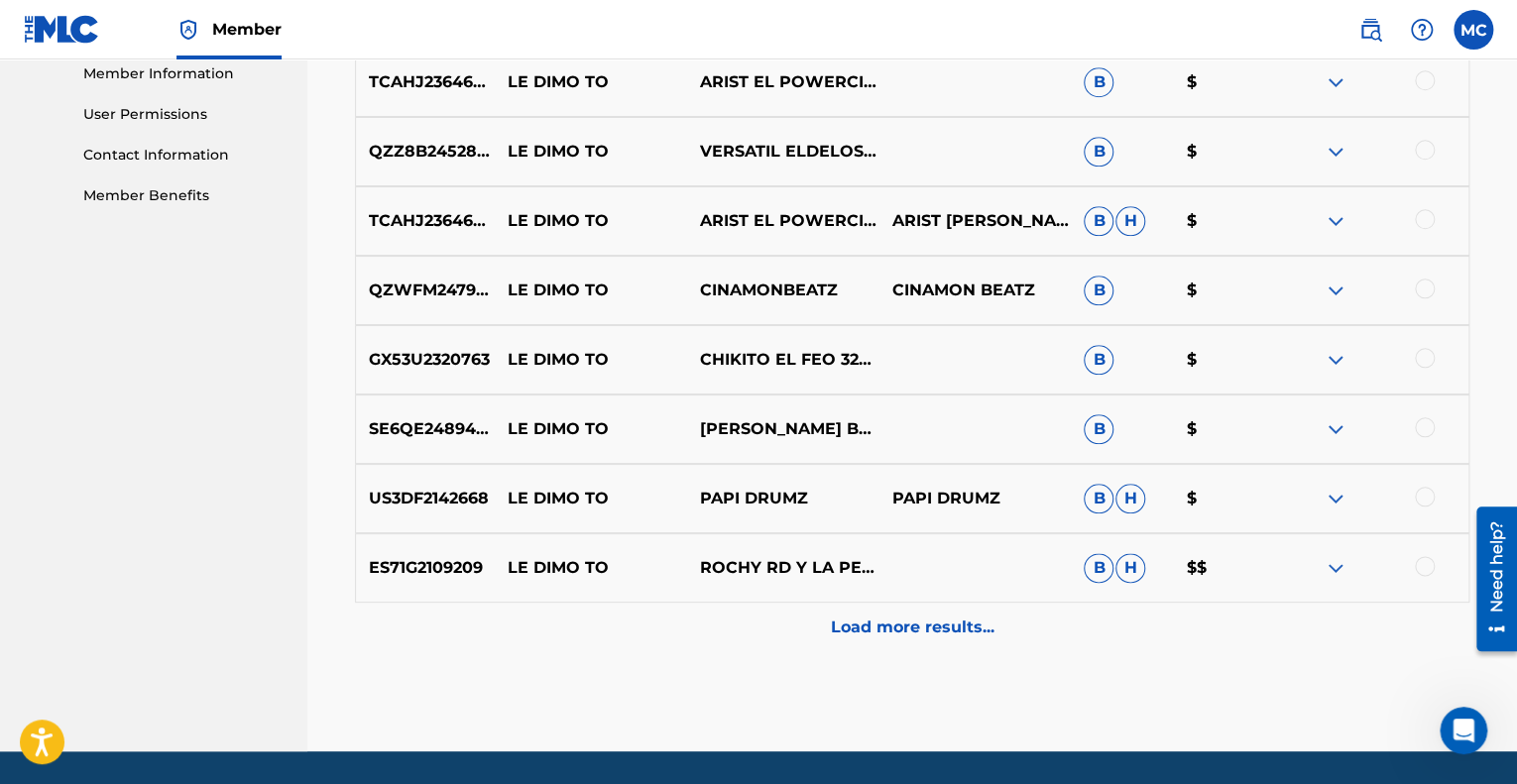 click at bounding box center (1336, 568) 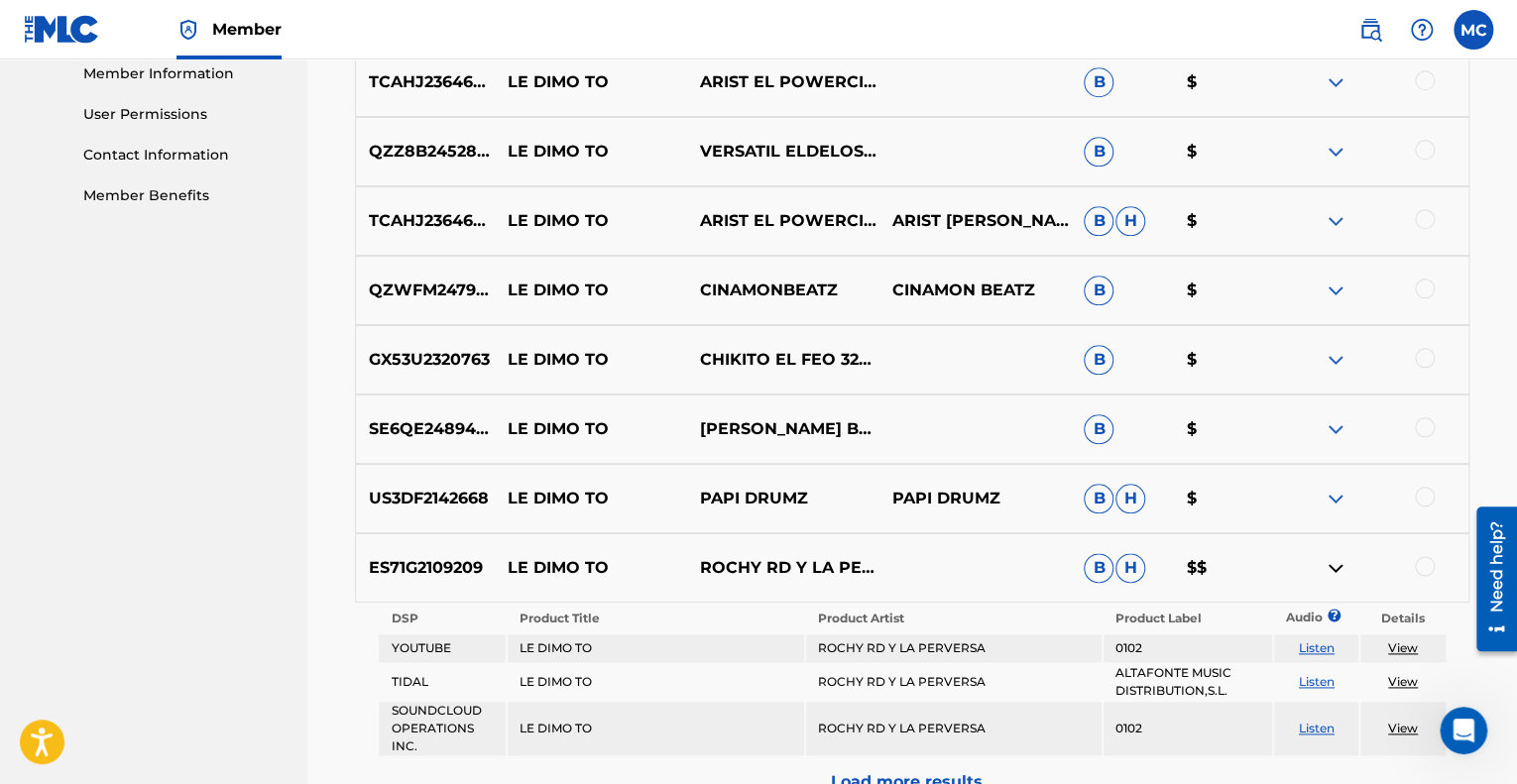click at bounding box center [1336, 499] 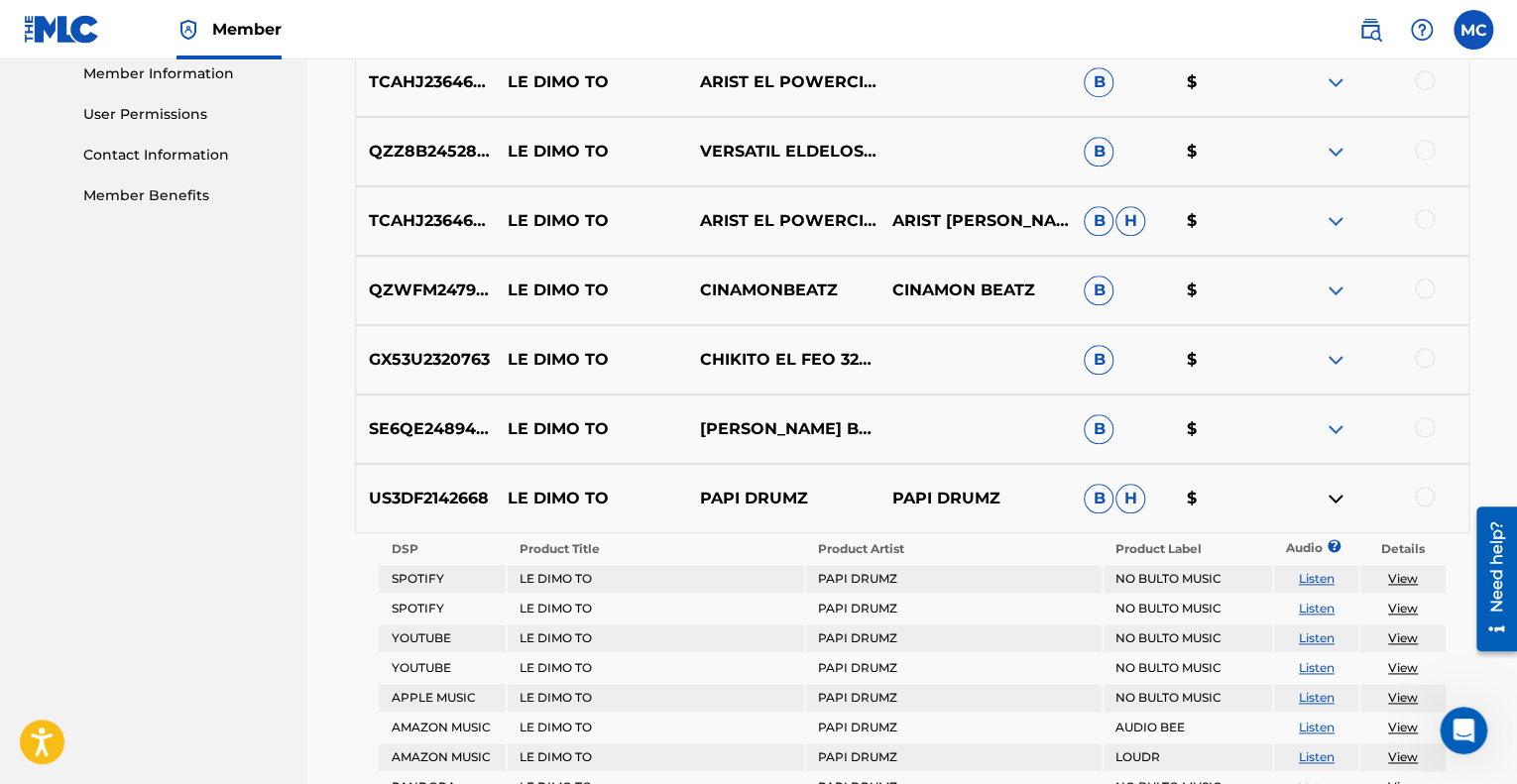click at bounding box center [1336, 429] 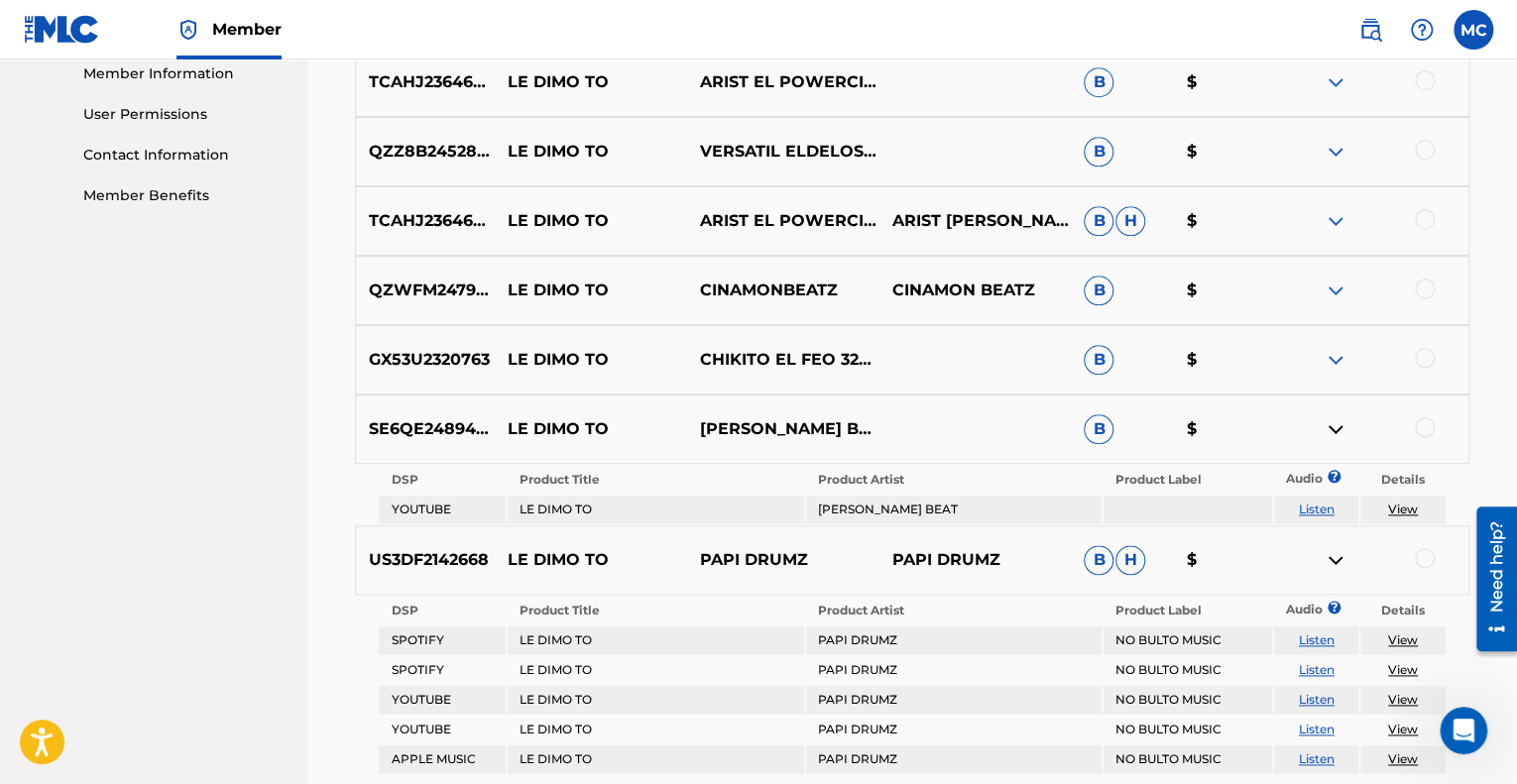 click on "GX53U2320763 LE DIMO TO CHIKITO EL FEO 3294 B $" at bounding box center (912, 360) 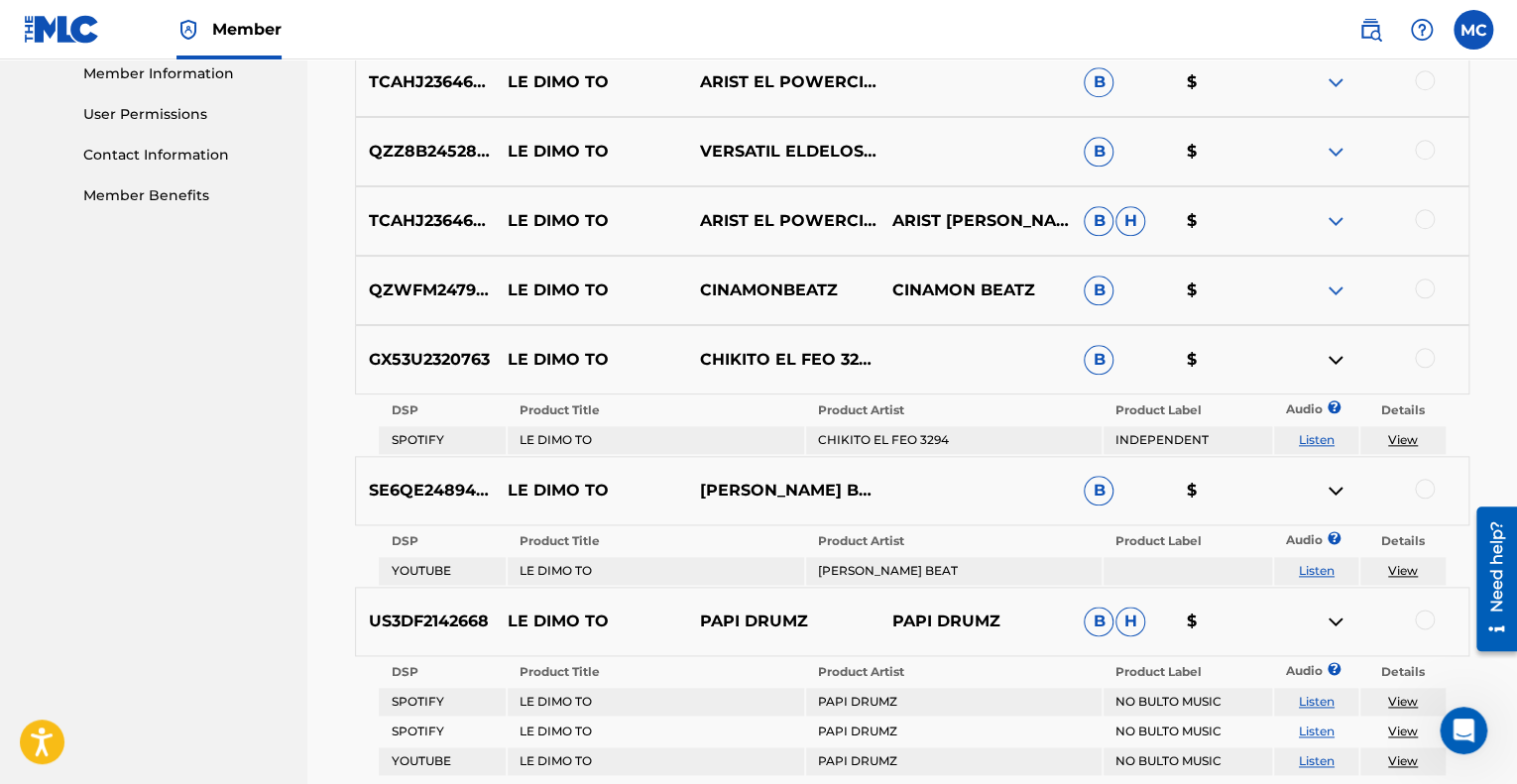 click at bounding box center (1336, 290) 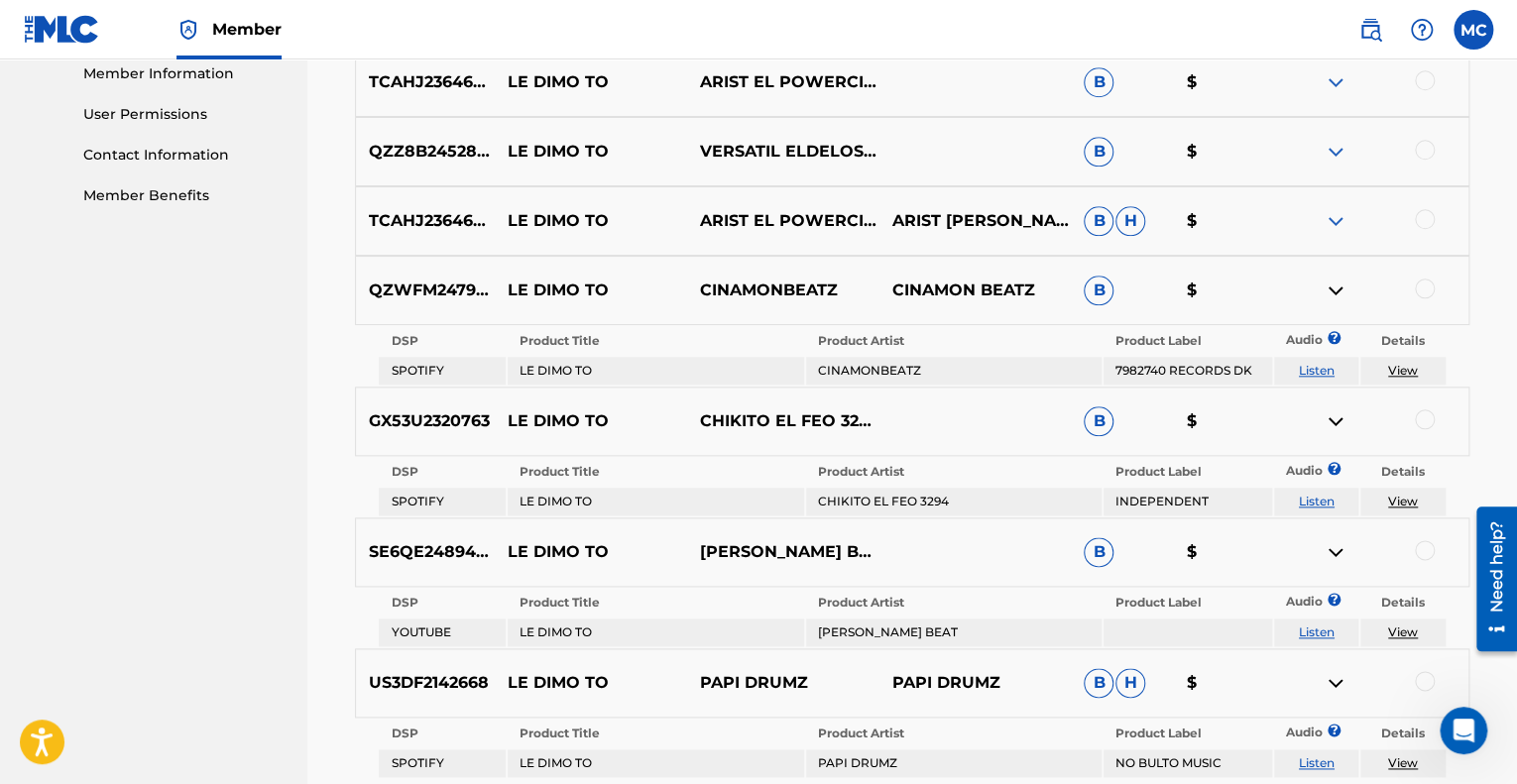click at bounding box center (1336, 221) 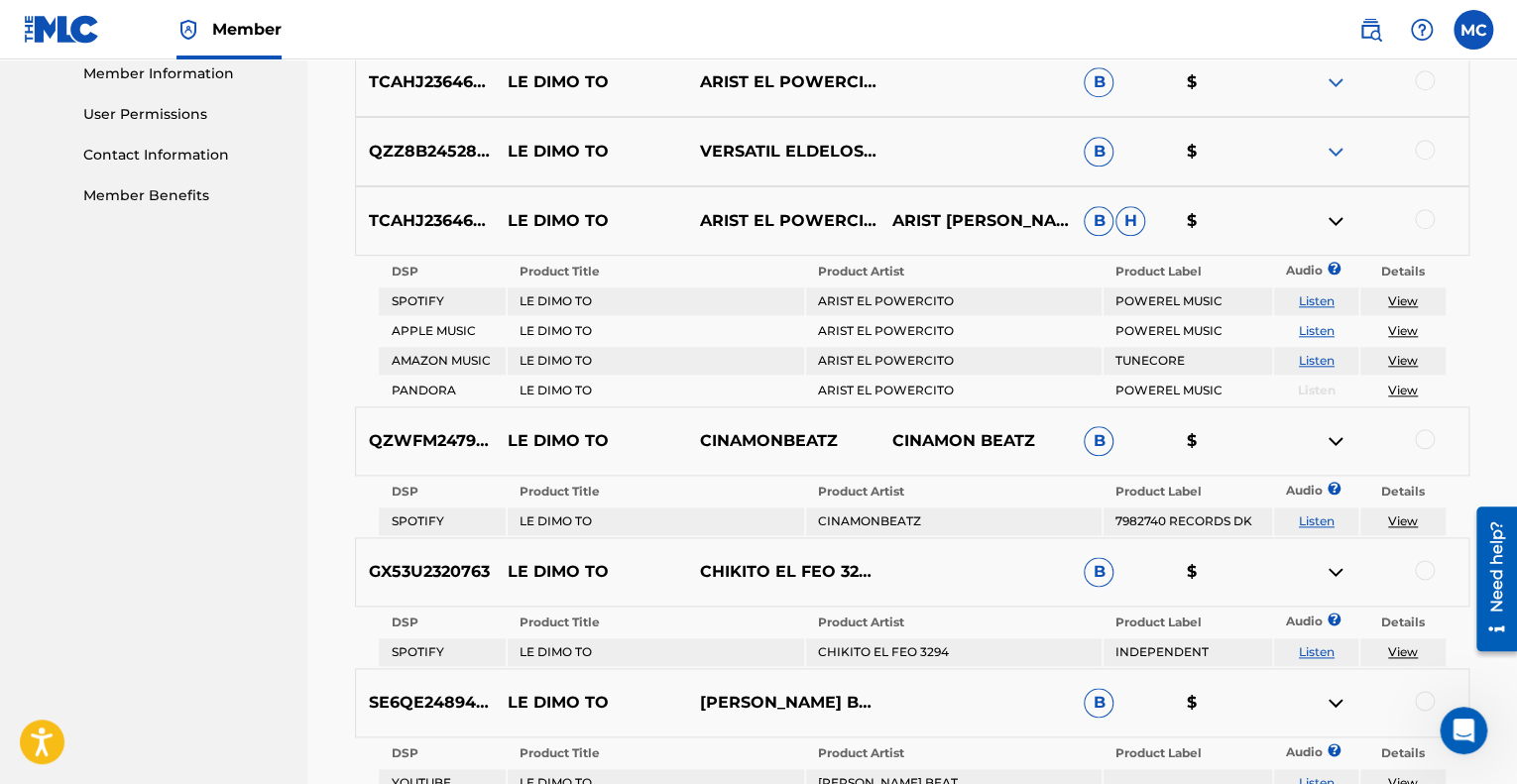 click at bounding box center (1336, 152) 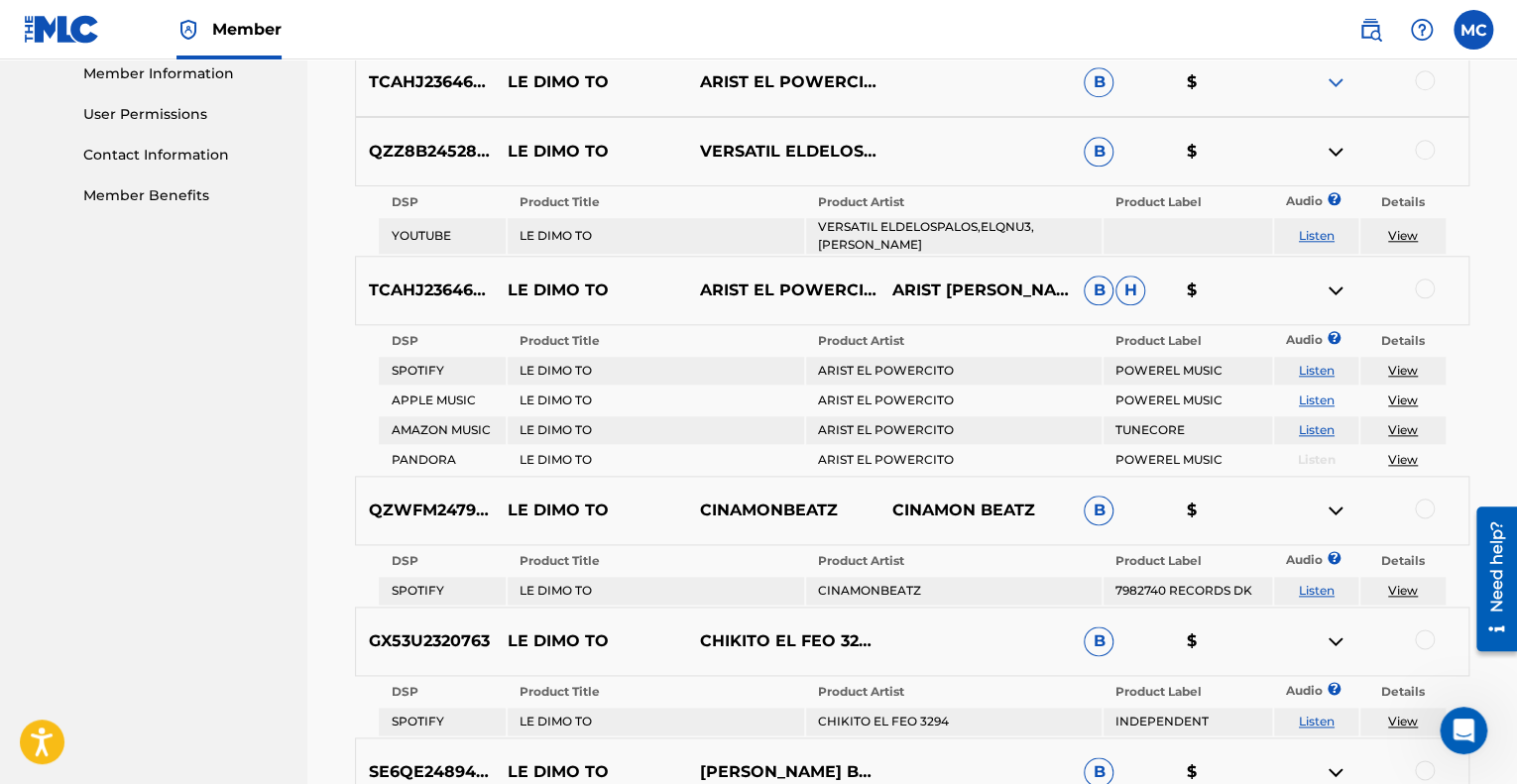 click at bounding box center [1336, 82] 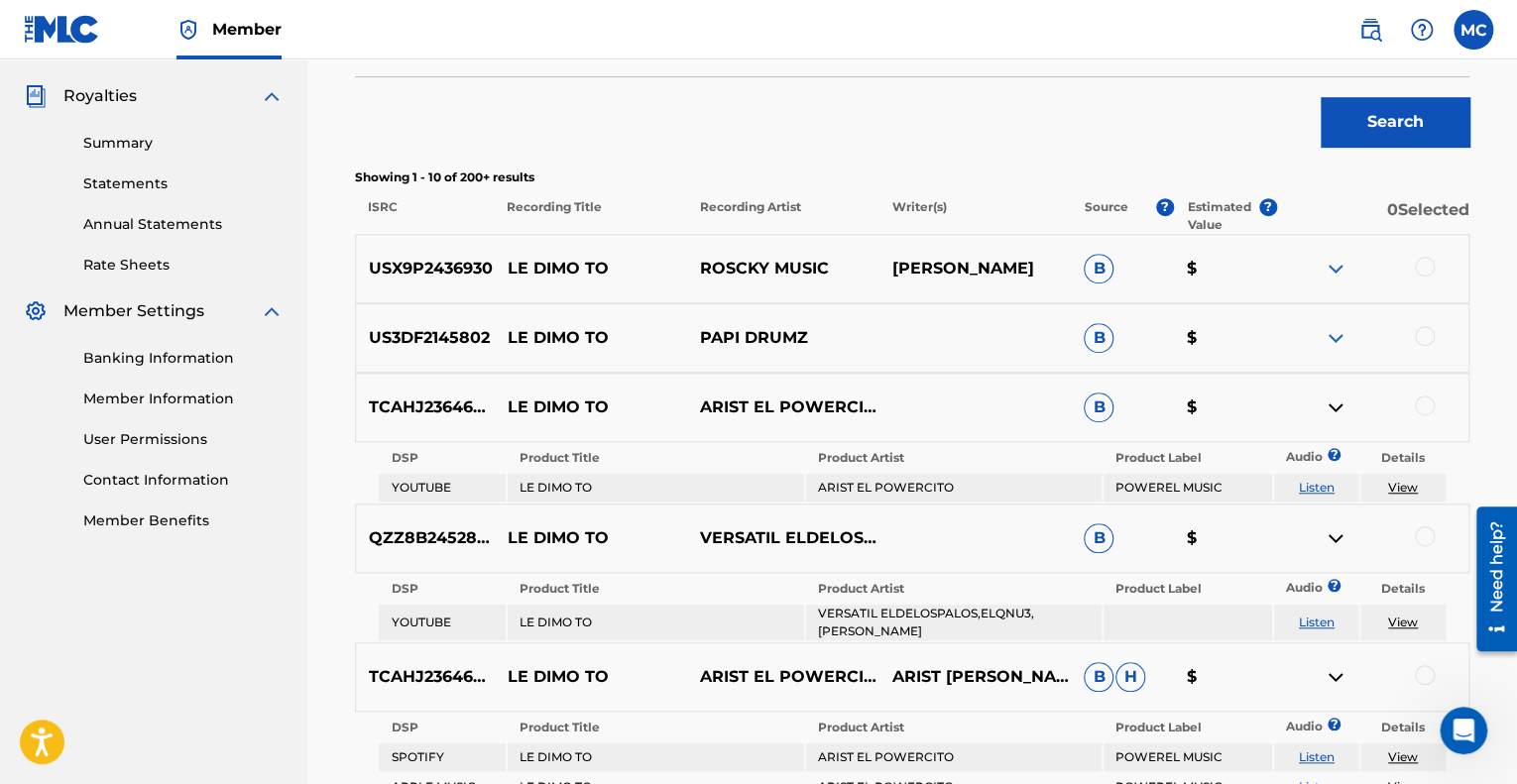 scroll, scrollTop: 560, scrollLeft: 0, axis: vertical 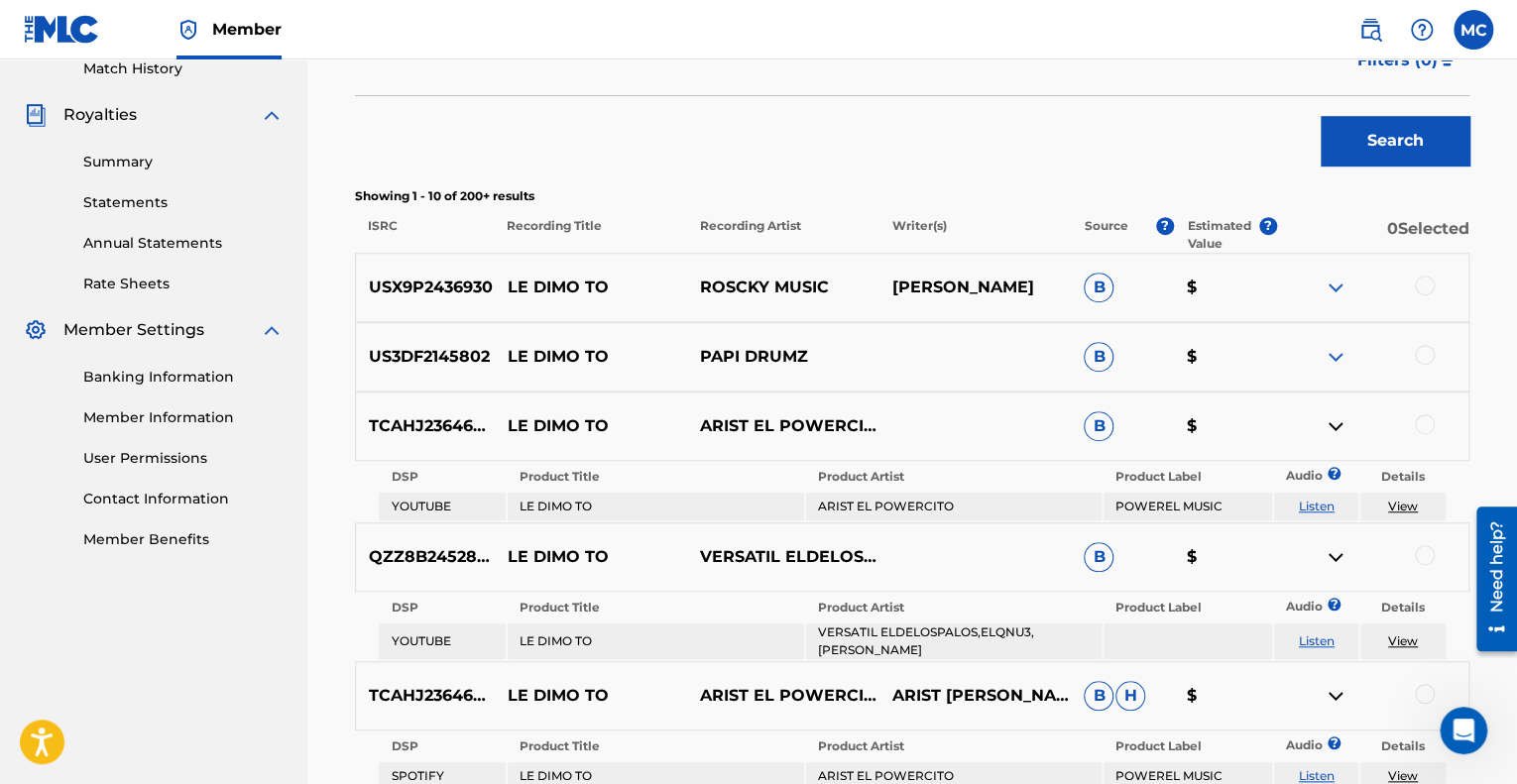 click at bounding box center (1336, 357) 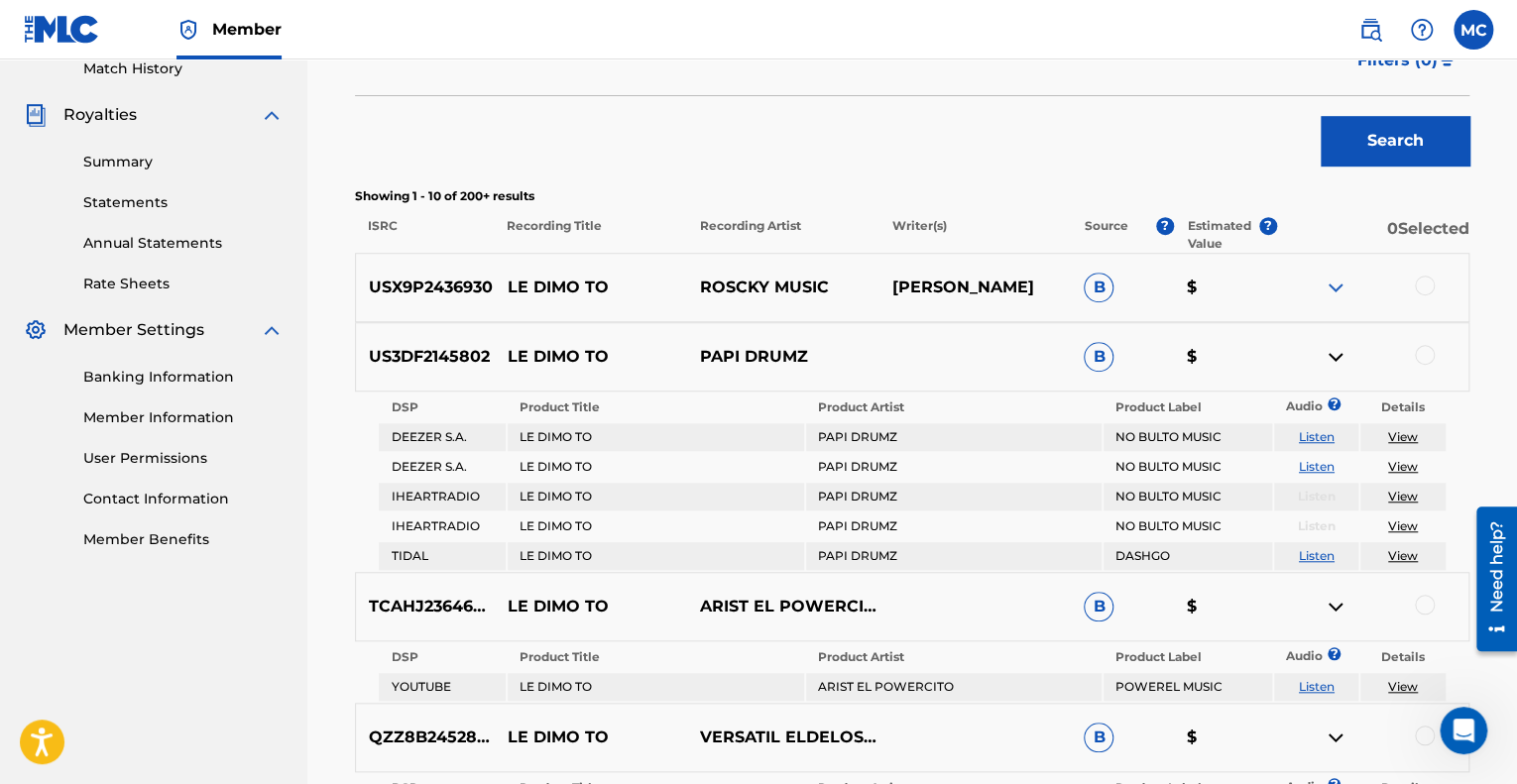 click at bounding box center [1336, 287] 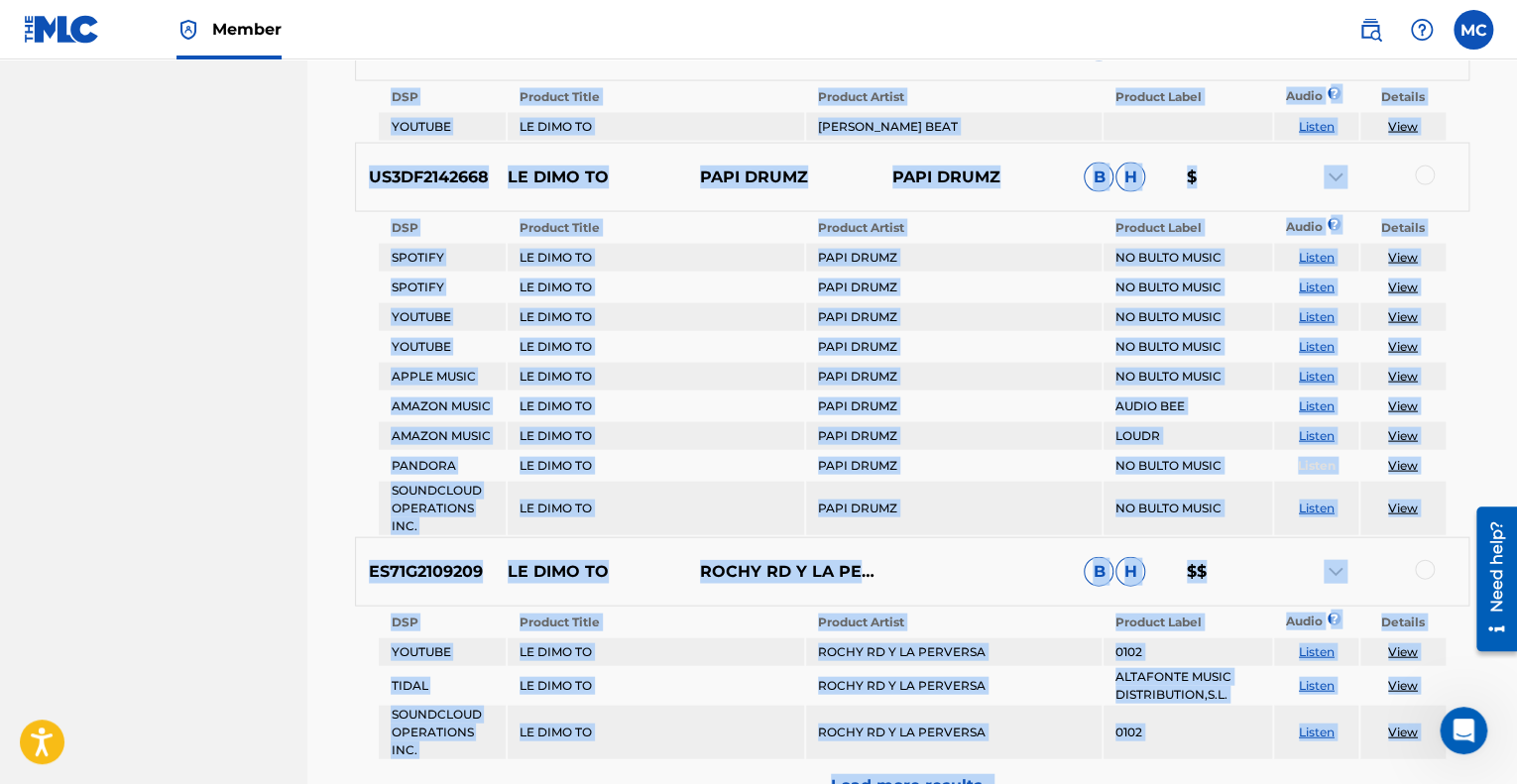 scroll, scrollTop: 2164, scrollLeft: 0, axis: vertical 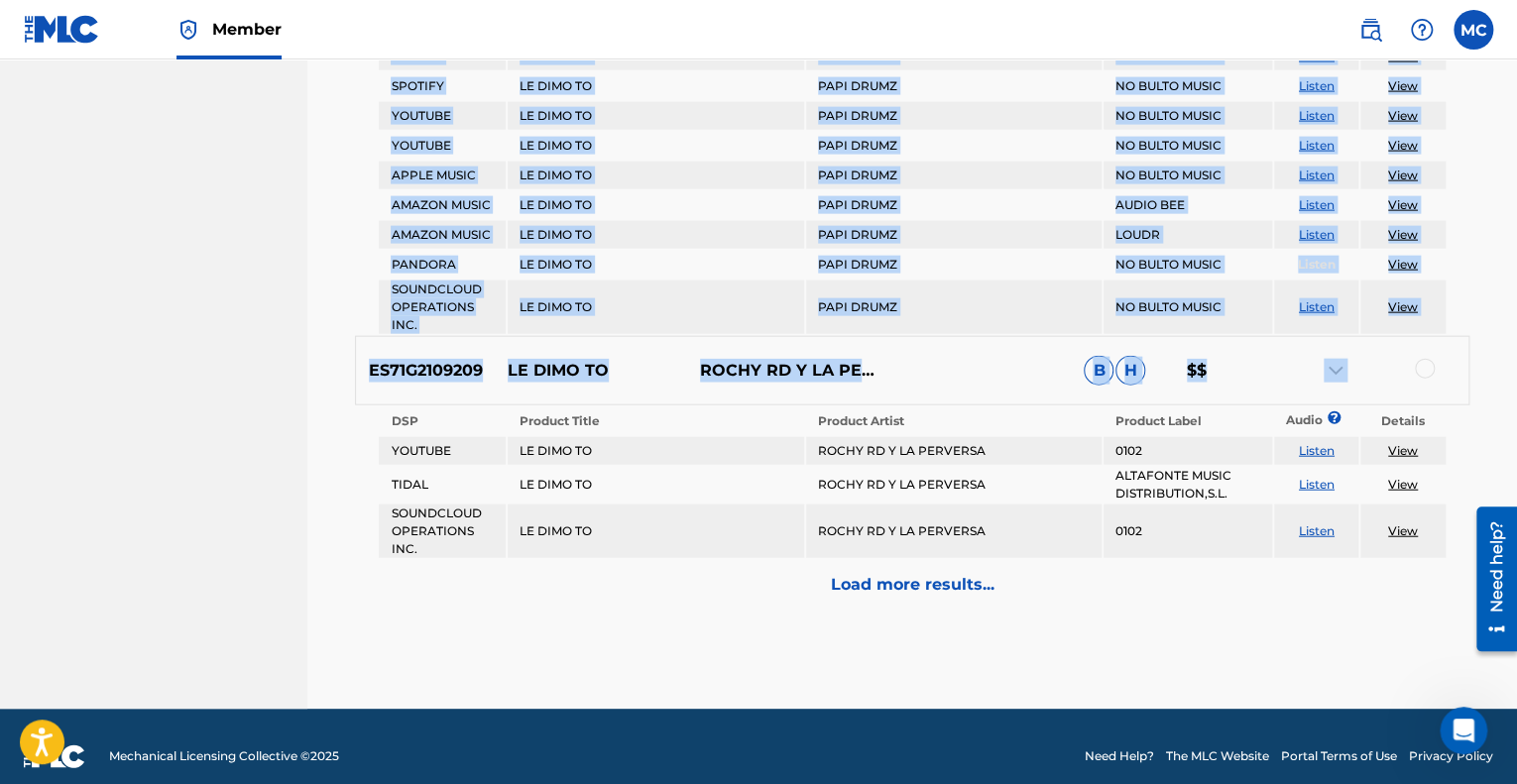 drag, startPoint x: 361, startPoint y: 224, endPoint x: 1450, endPoint y: 515, distance: 1127.2098 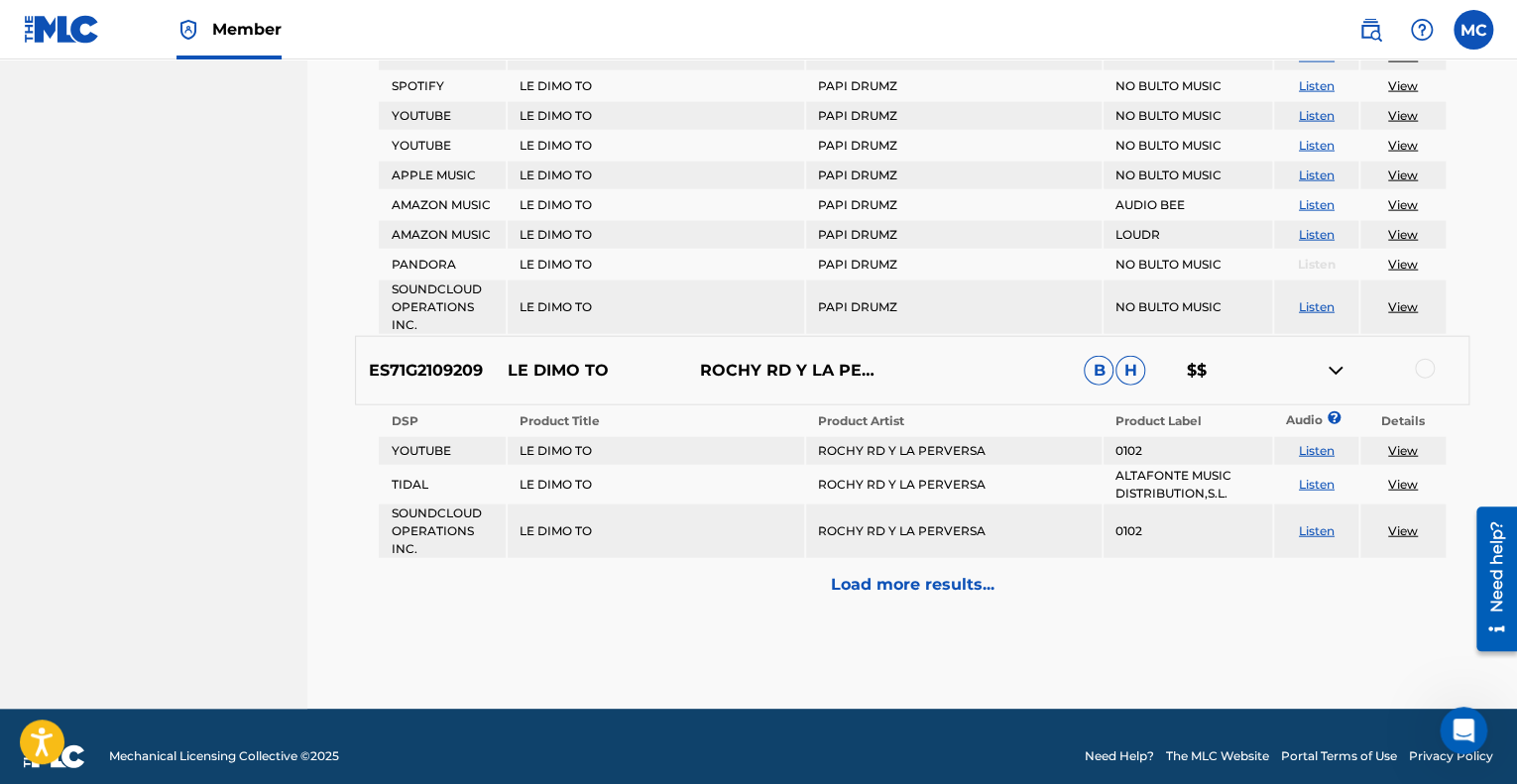 click on "Promociones inc Summary Catalog Works Registration Claiming Tool Individual Registration Tool Bulk Registration Tool Registration Drafts Registration History Overclaims Tool Matching Matching Tool Match History Royalties Summary Statements Annual Statements Rate Sheets Member Settings Banking Information Member Information User Permissions Contact Information Member Benefits" at bounding box center [154, -698] 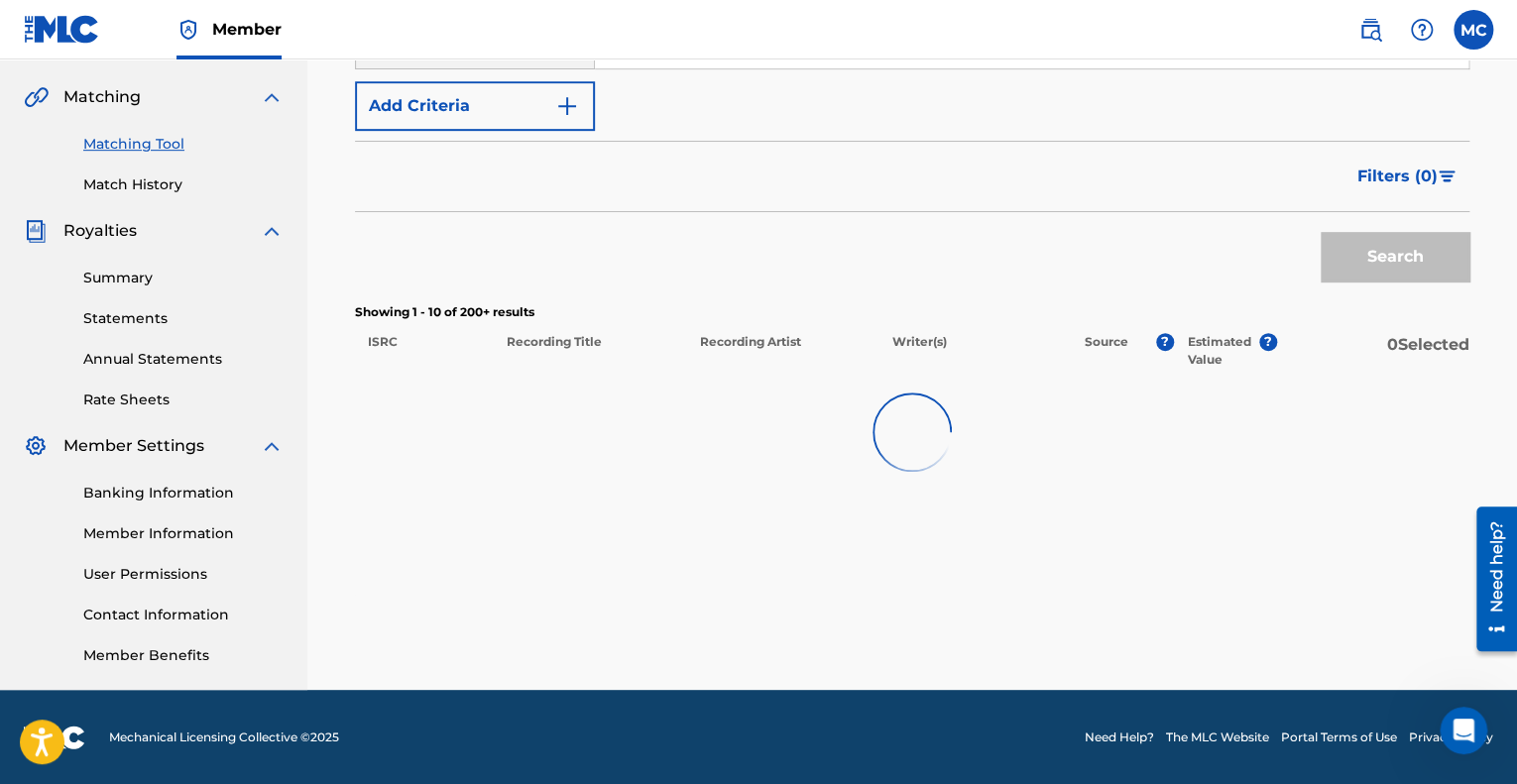 scroll, scrollTop: 1659, scrollLeft: 0, axis: vertical 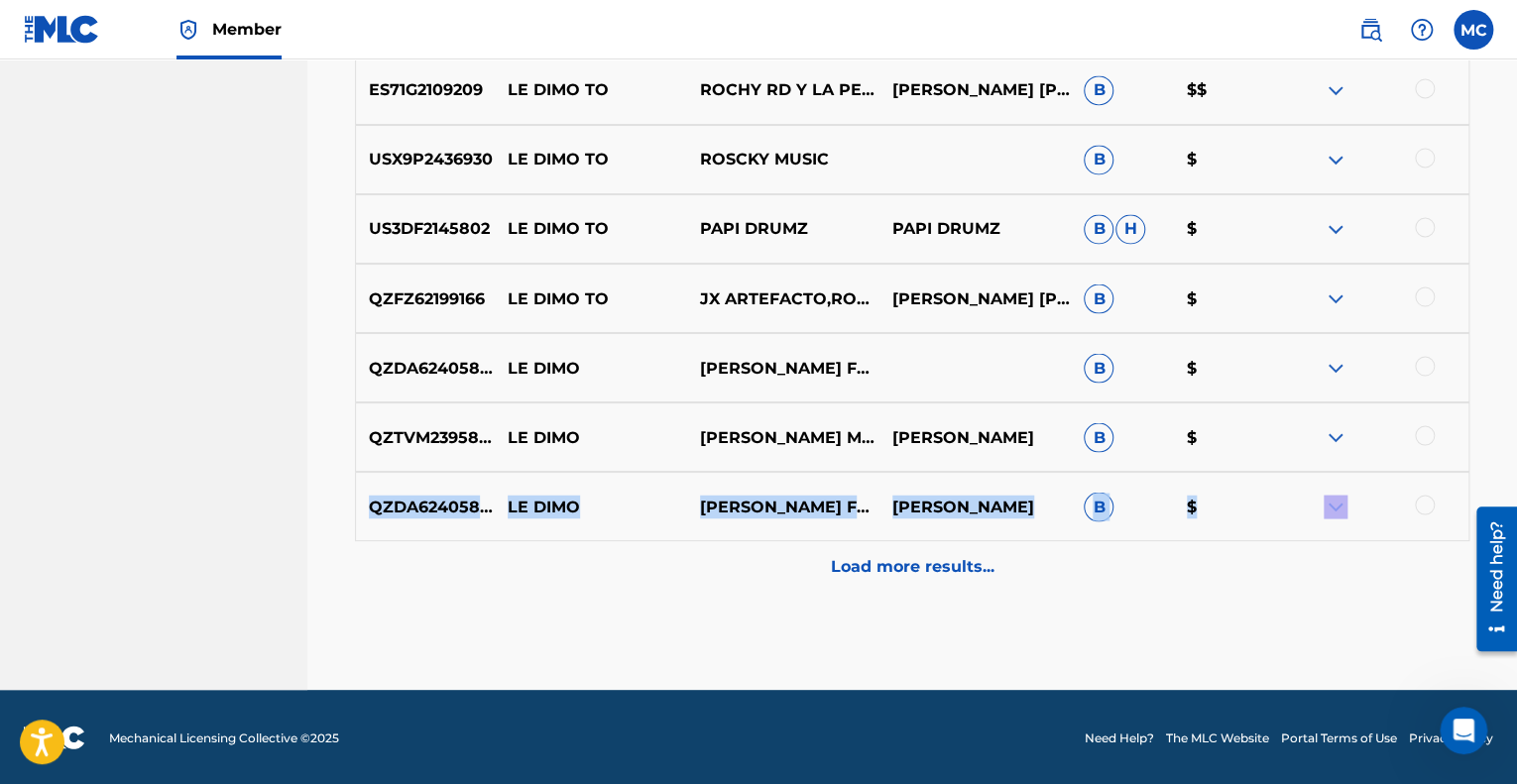 drag, startPoint x: 1520, startPoint y: 572, endPoint x: 310, endPoint y: 541, distance: 1210.397 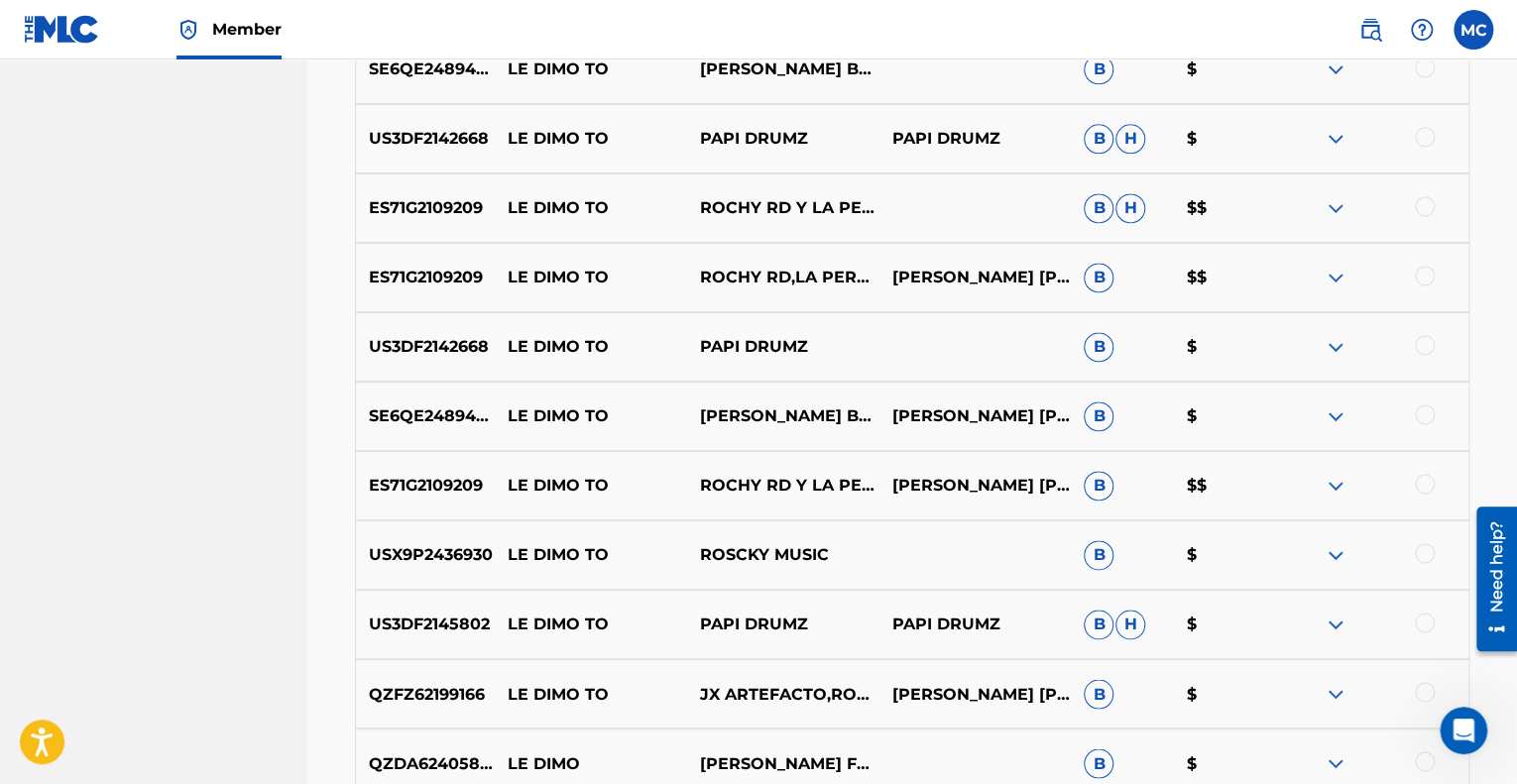 scroll, scrollTop: 1263, scrollLeft: 0, axis: vertical 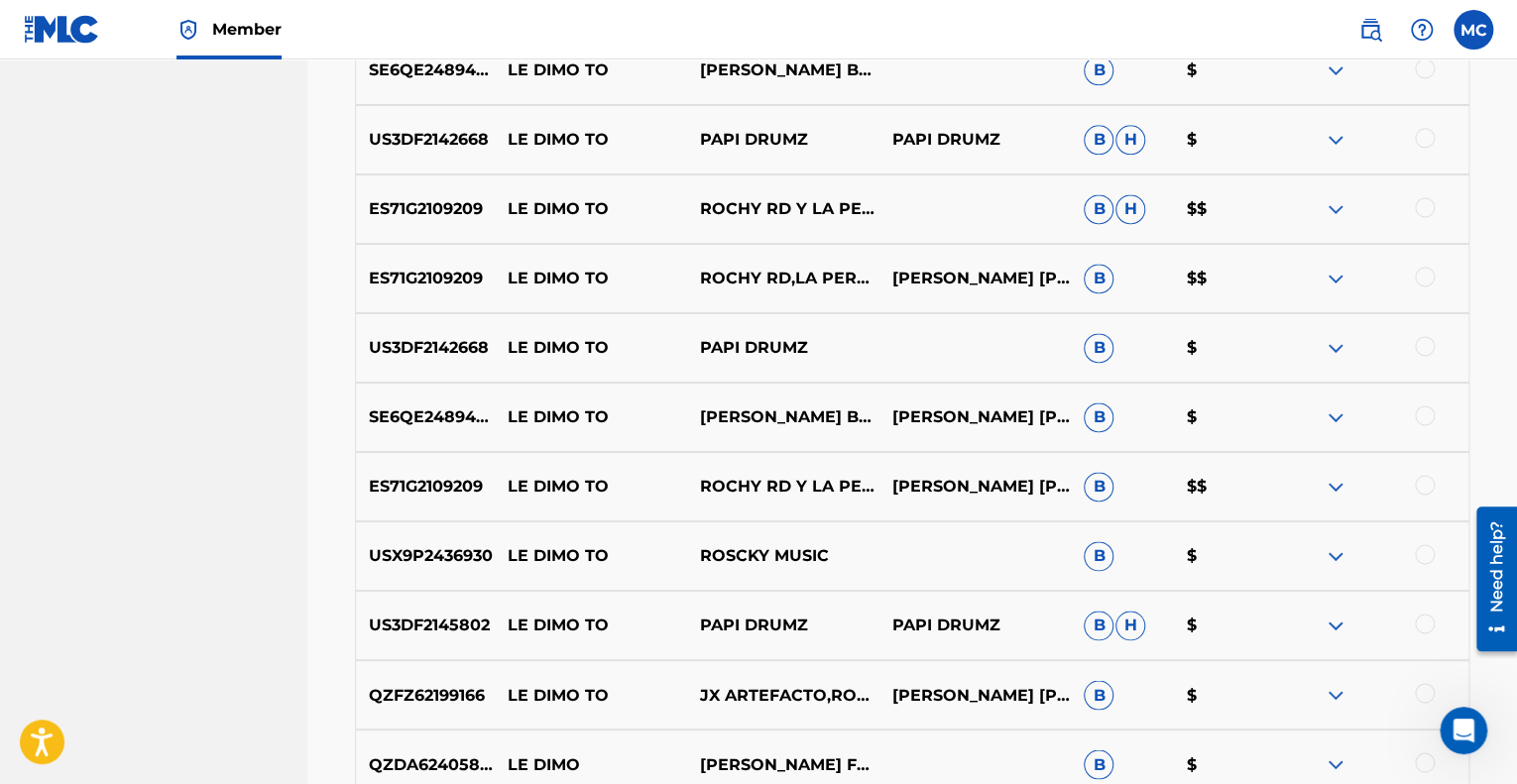 click at bounding box center [1336, 487] 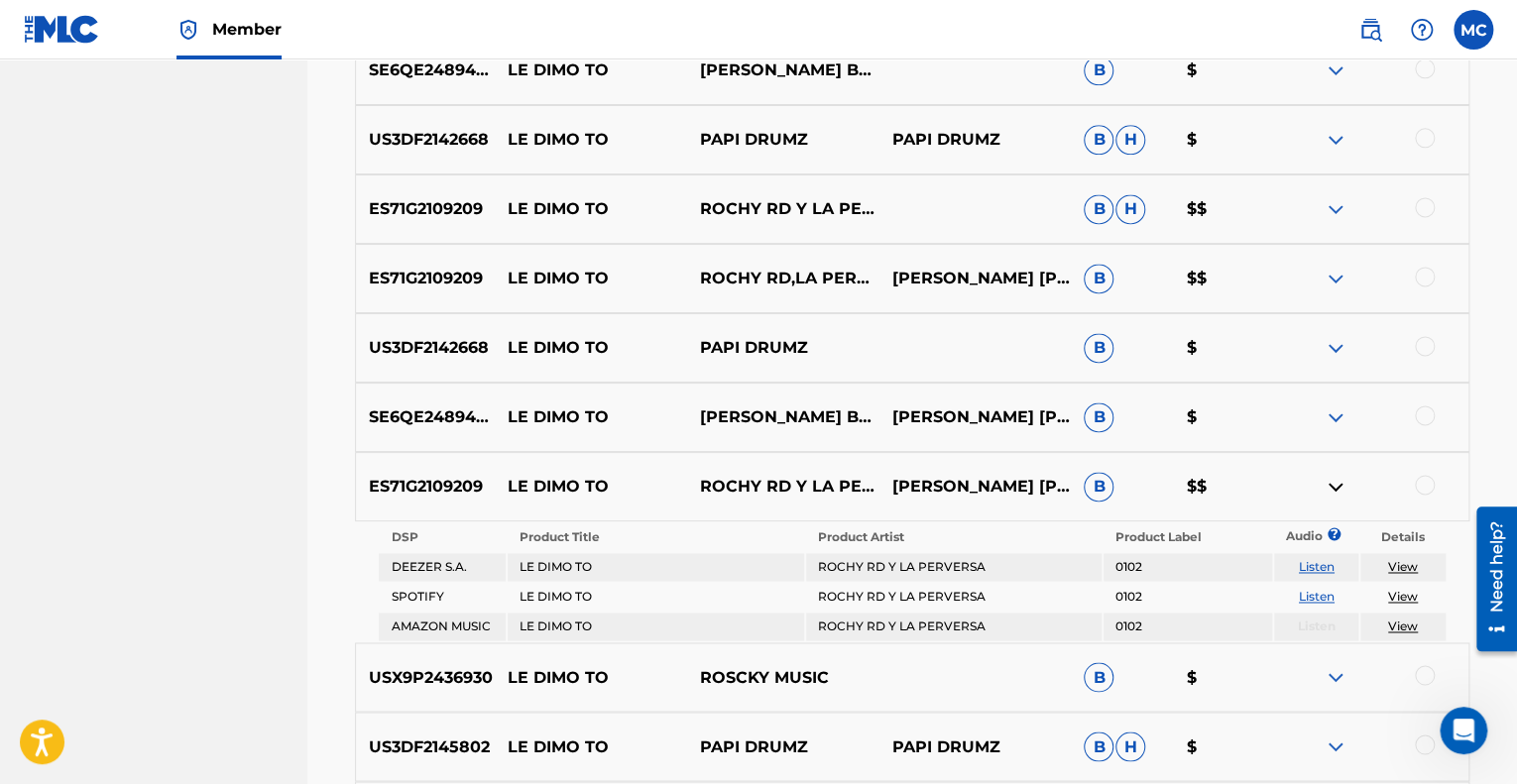 click on "Listen" at bounding box center [1317, 566] 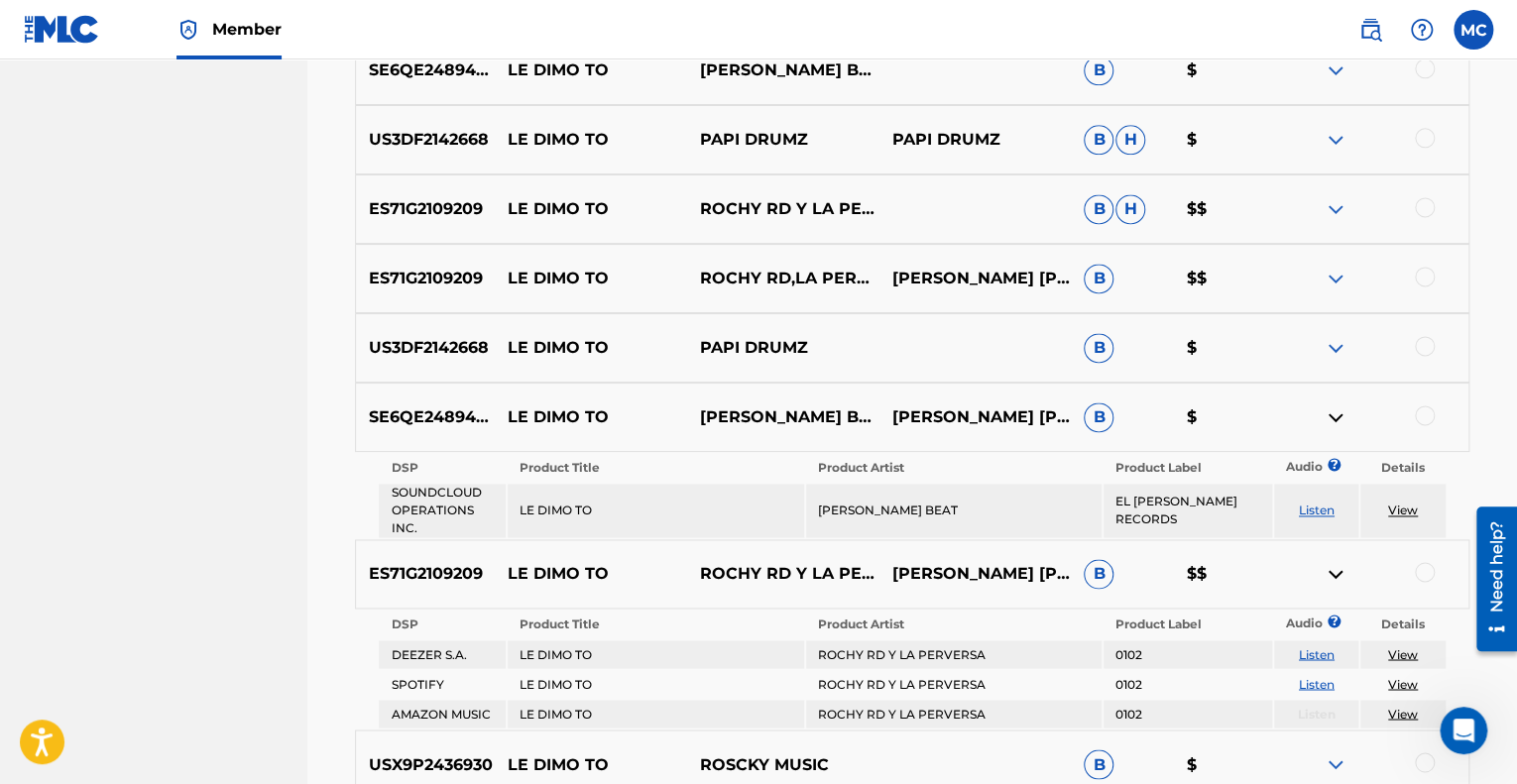 click at bounding box center (1336, 348) 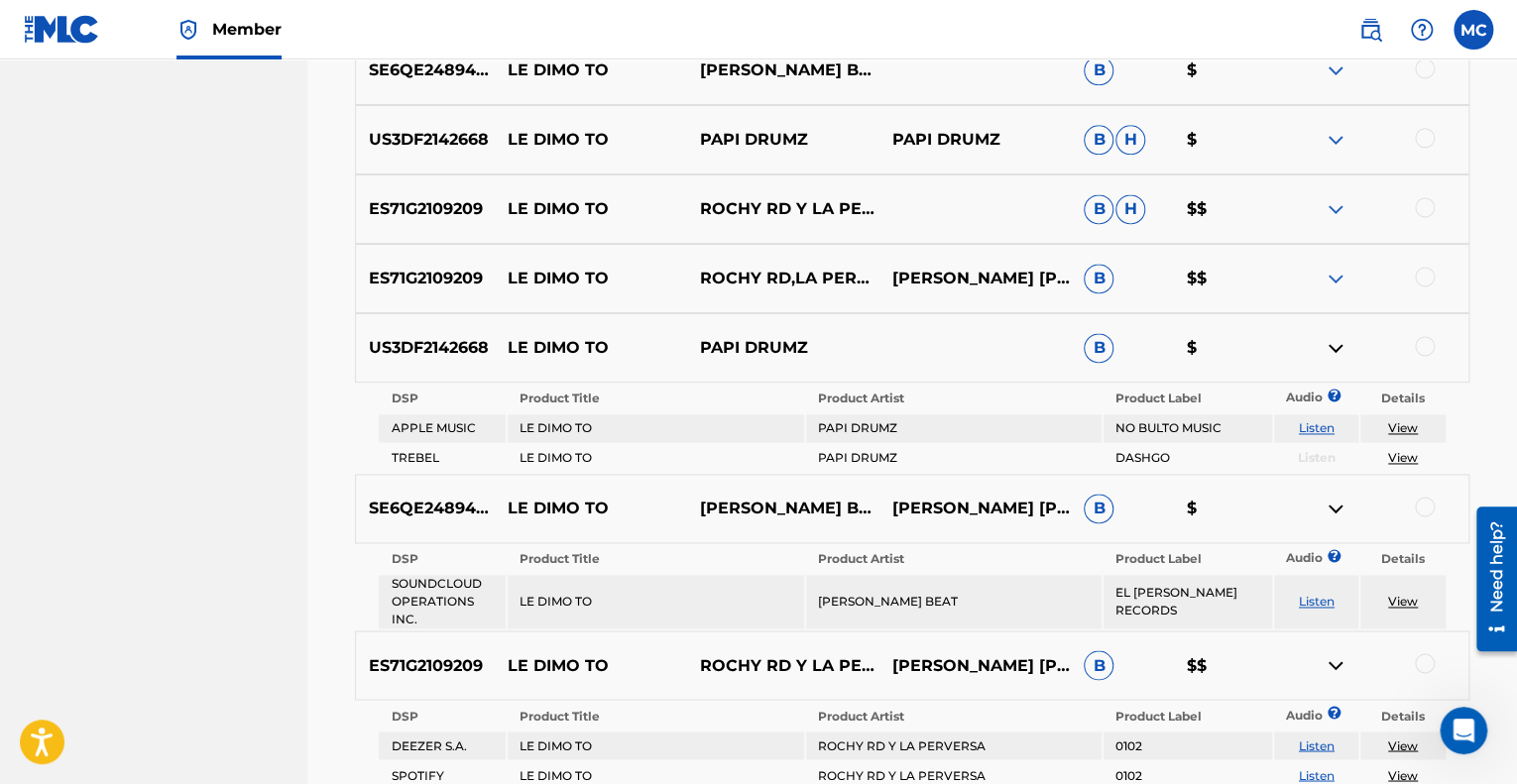 click at bounding box center [1336, 279] 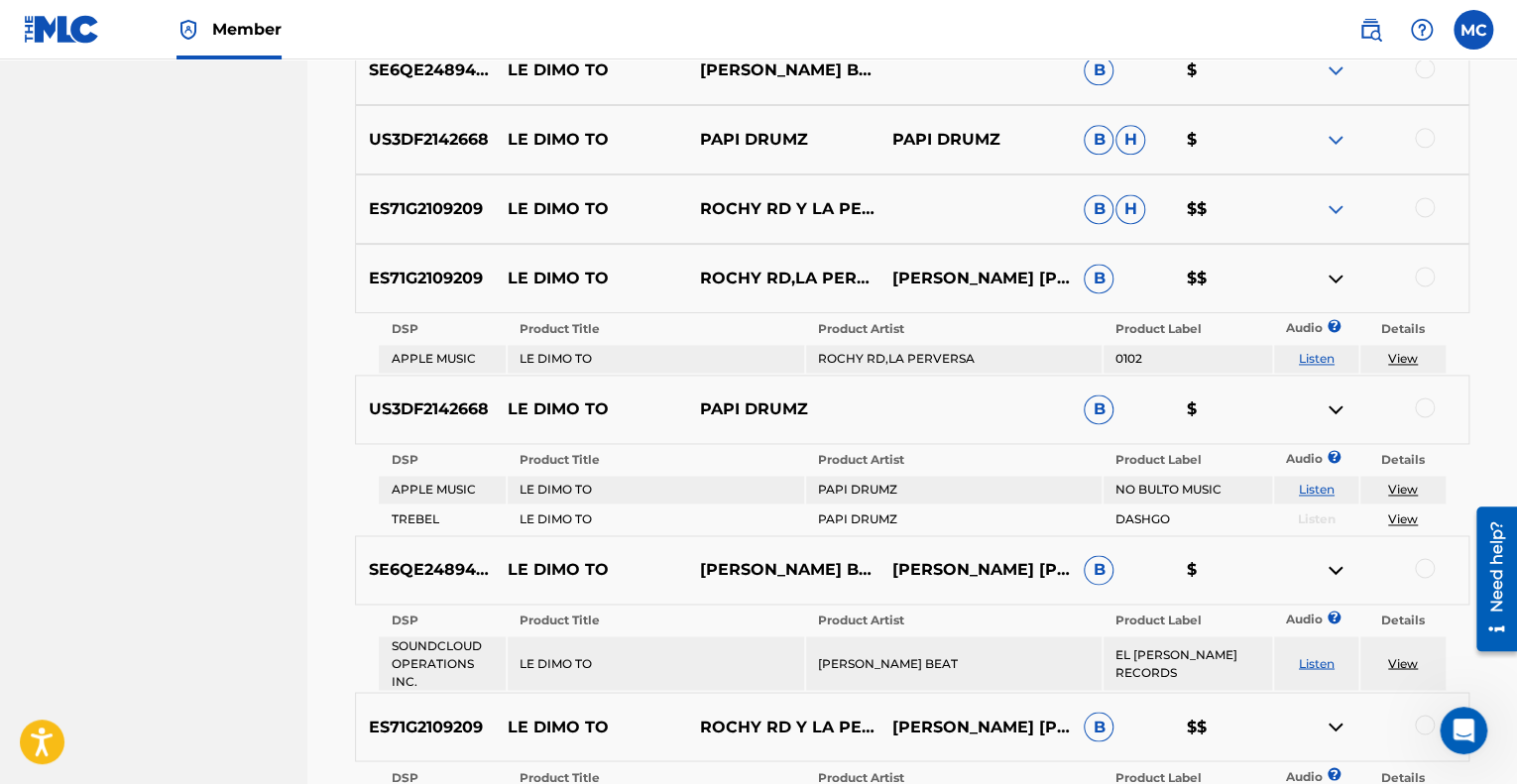 click at bounding box center [1336, 209] 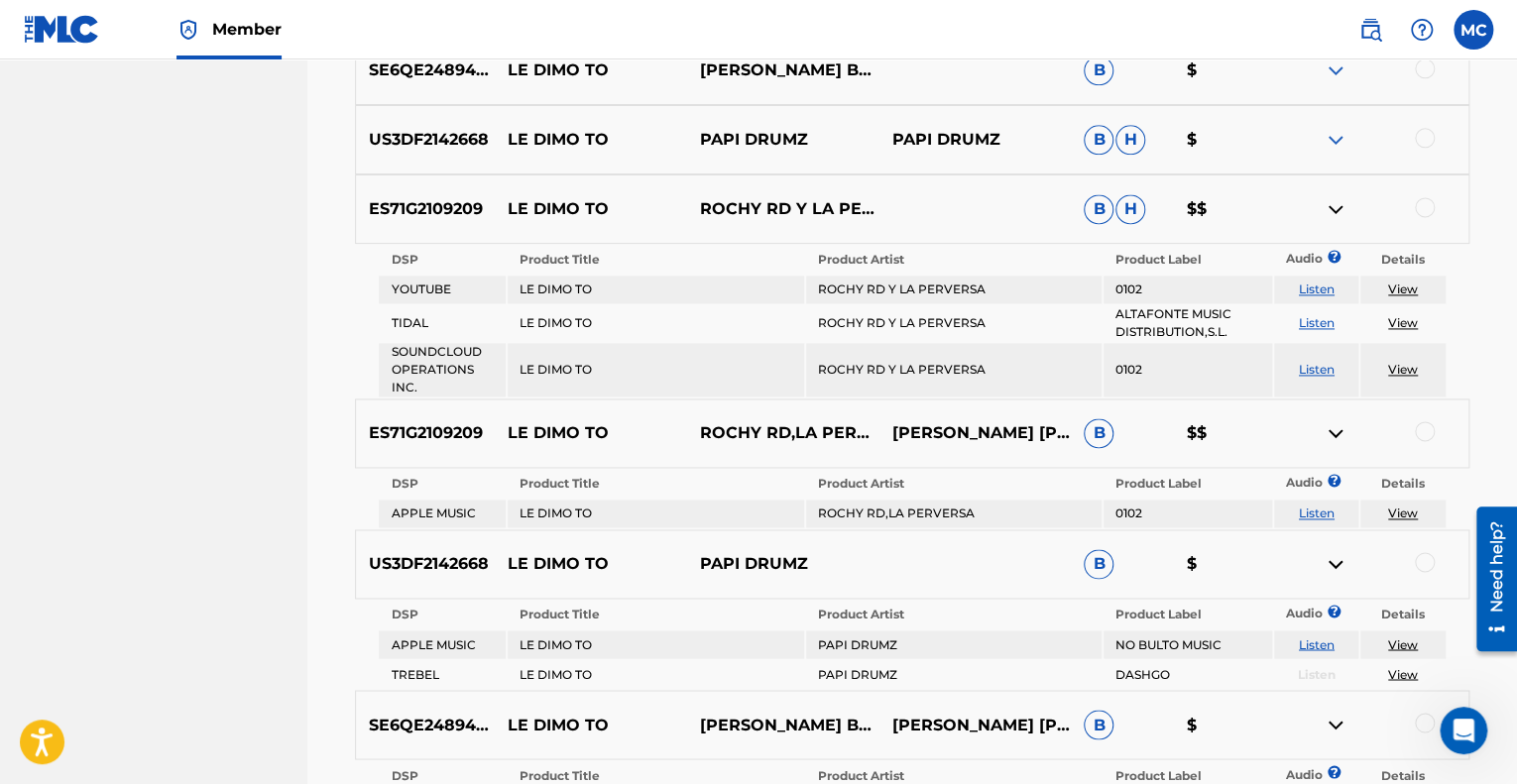 click at bounding box center [1336, 140] 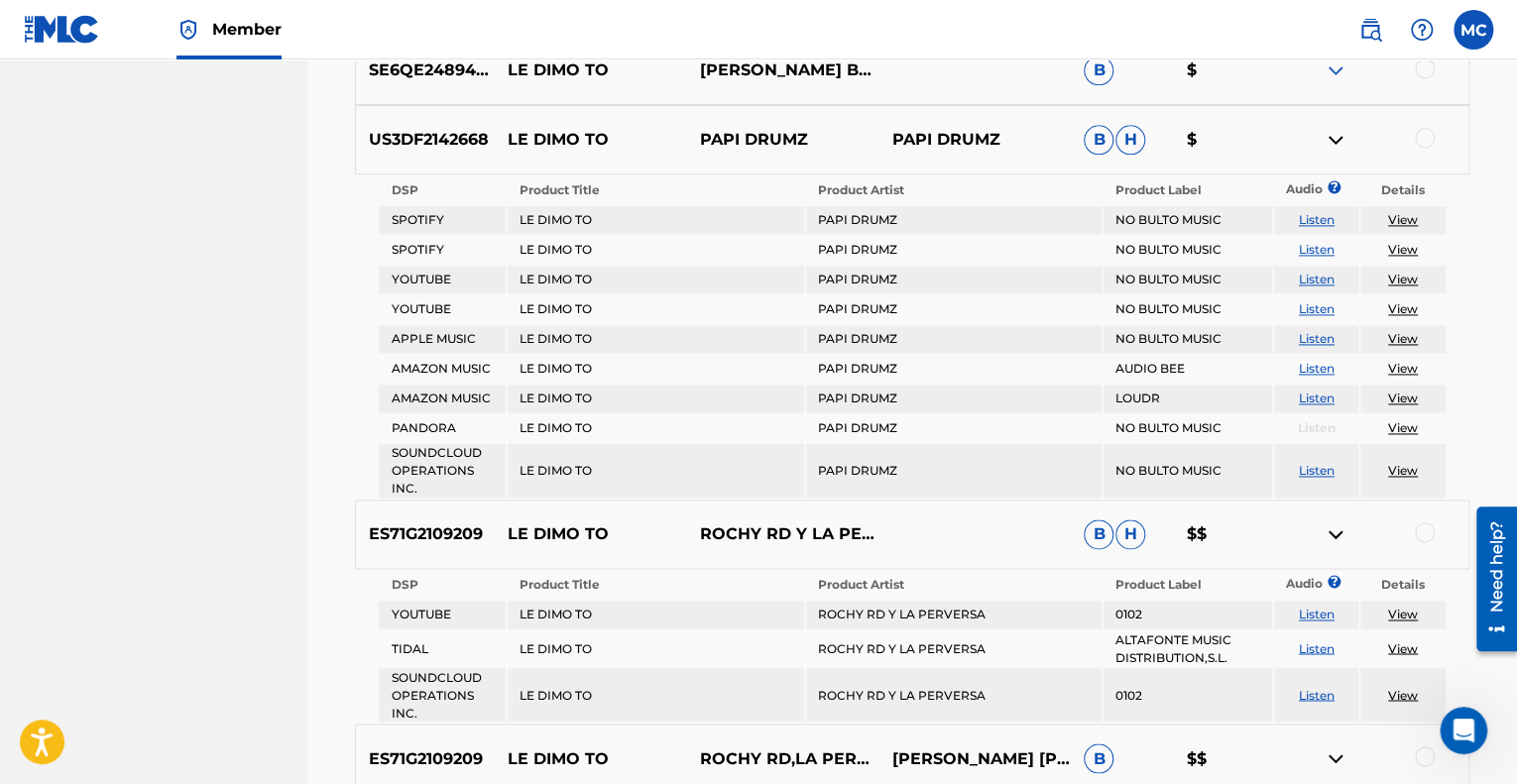 click on "Listen" at bounding box center [1317, 249] 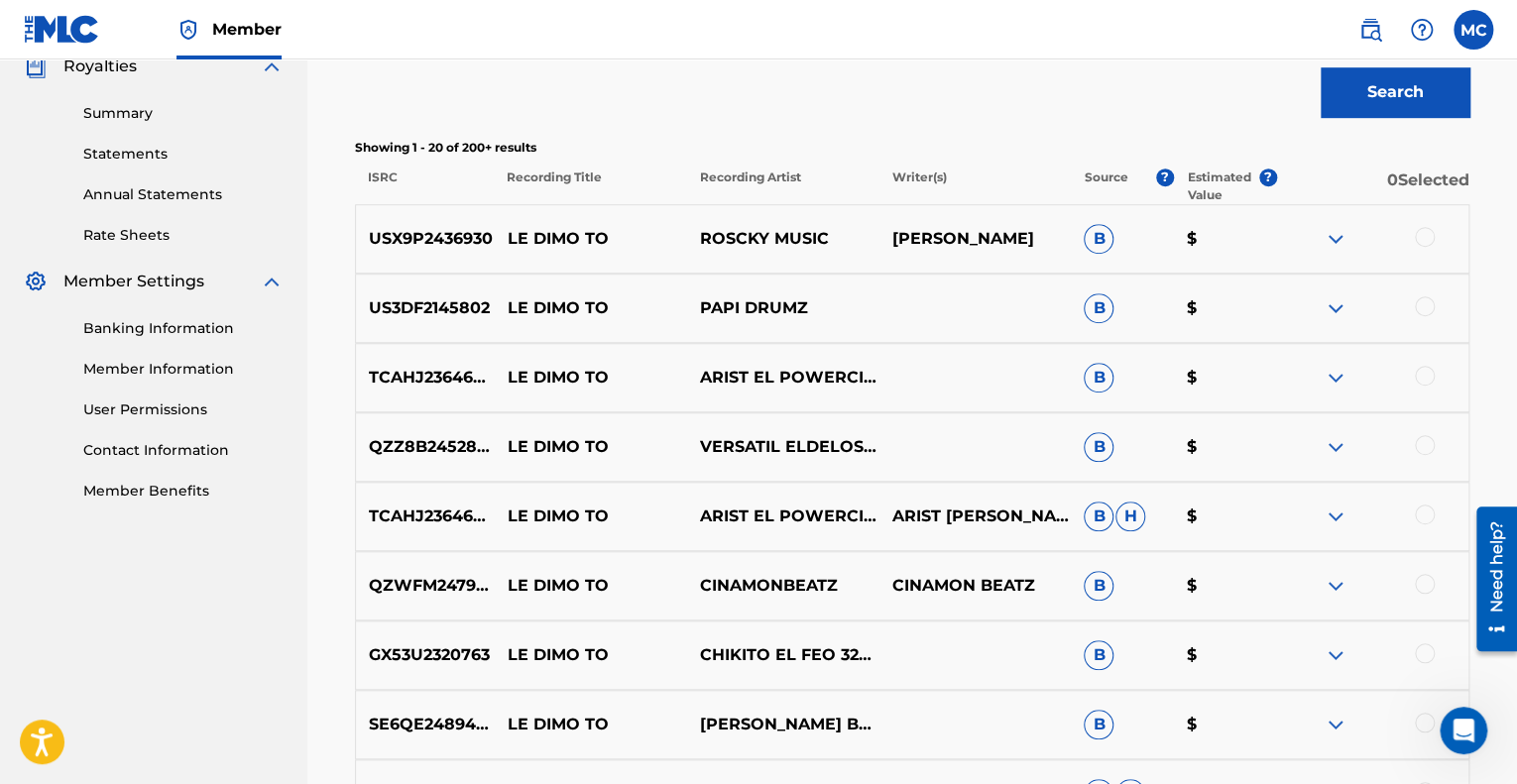 scroll, scrollTop: 599, scrollLeft: 0, axis: vertical 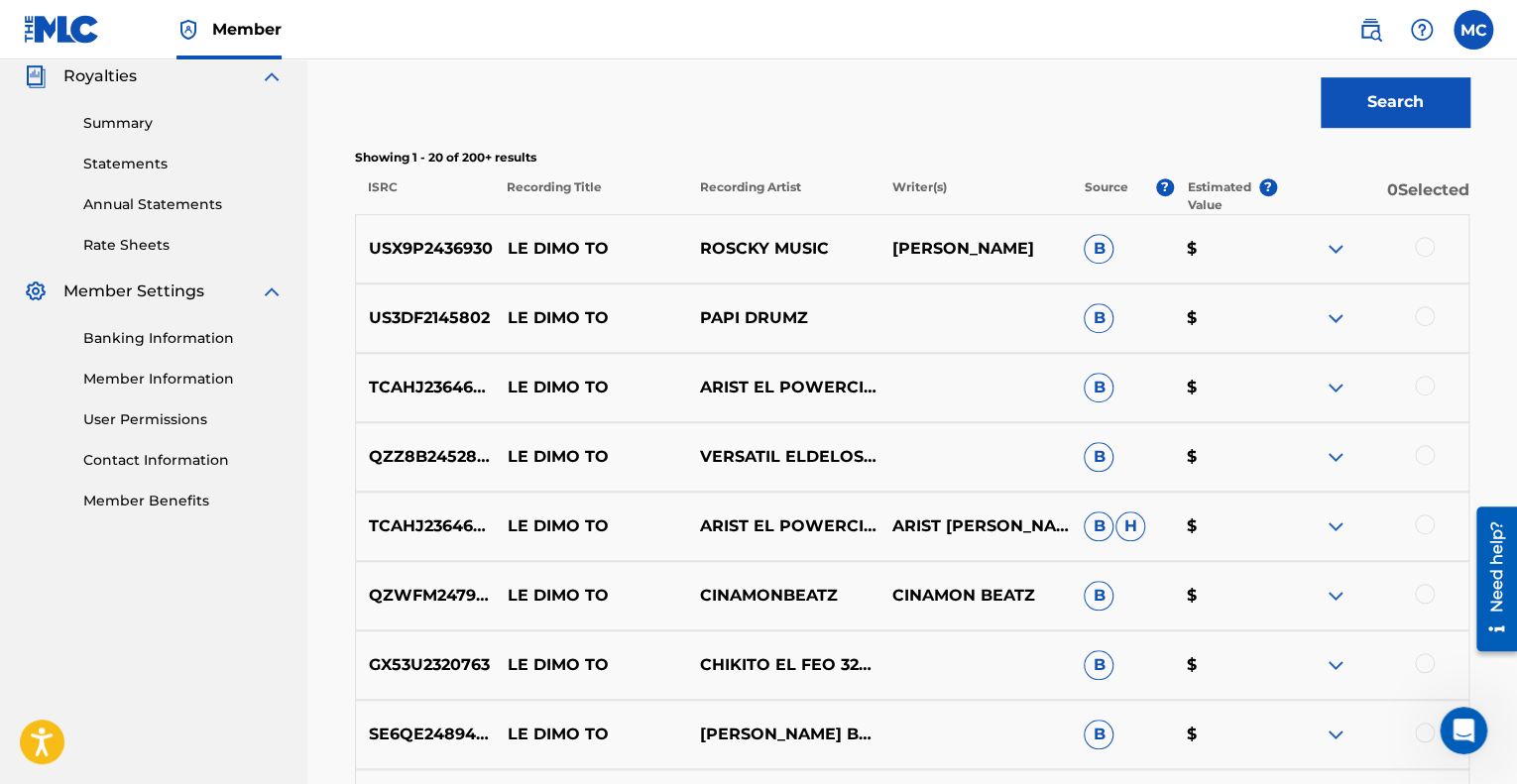click at bounding box center [1336, 249] 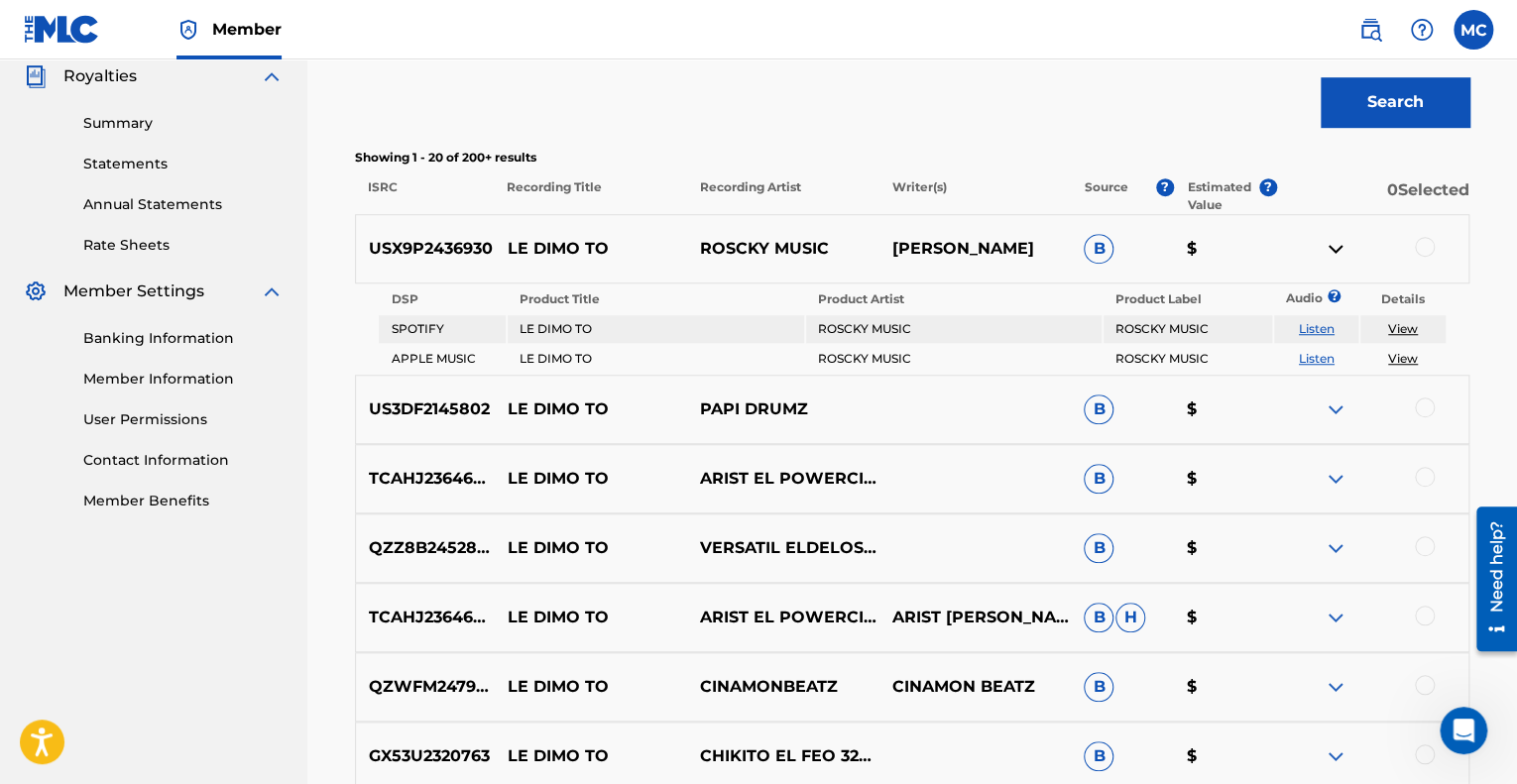 click at bounding box center [1336, 409] 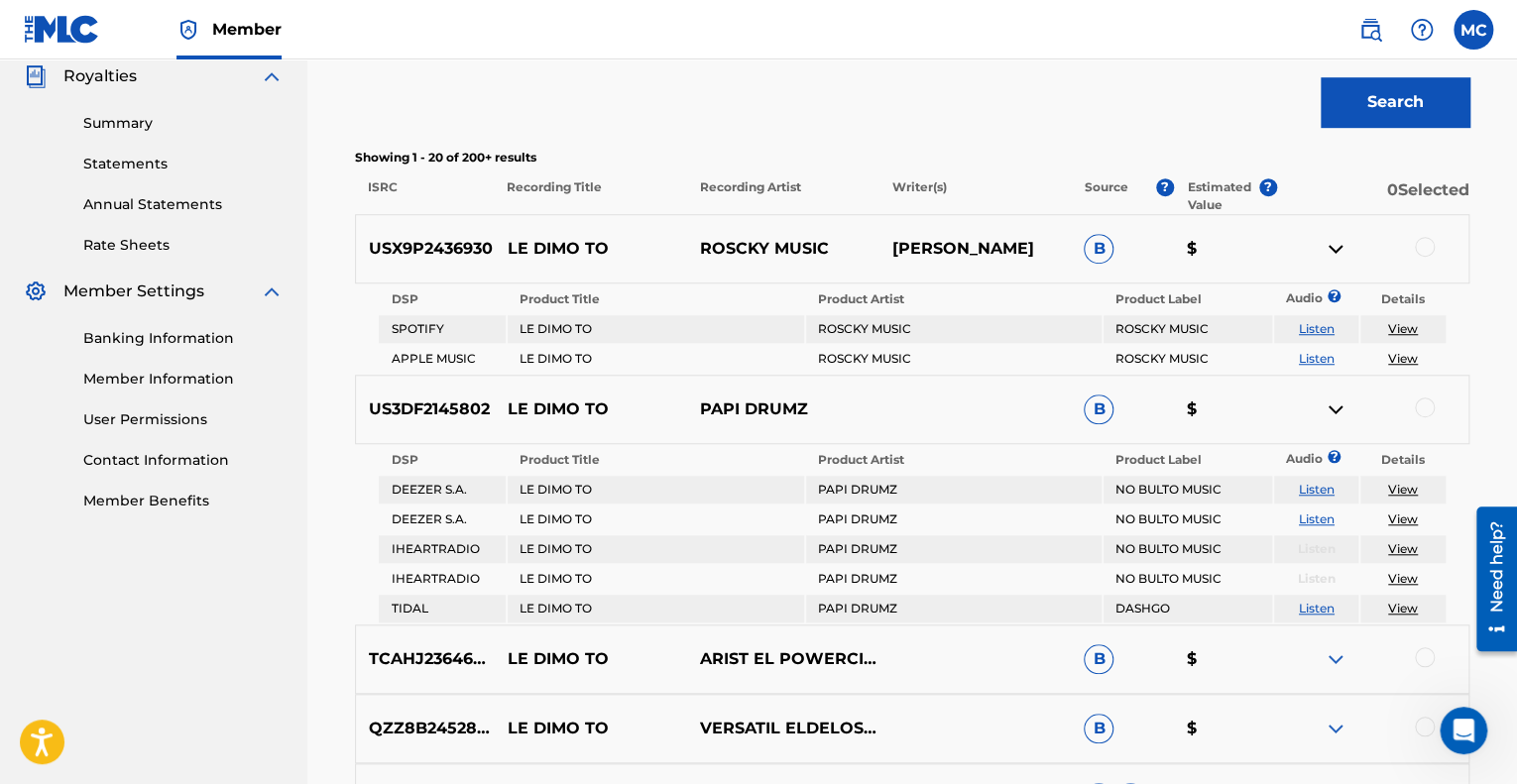 click at bounding box center (1336, 659) 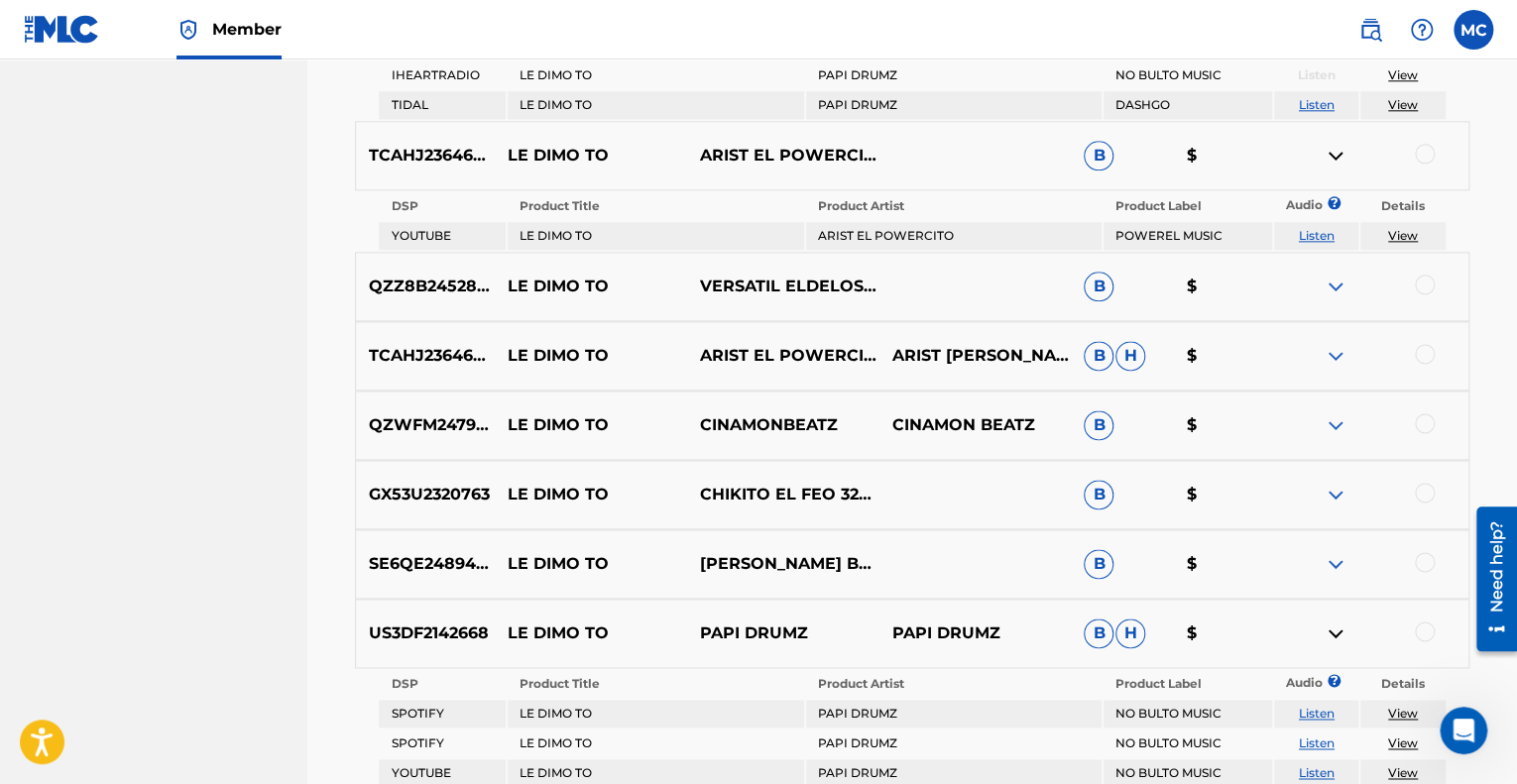 scroll, scrollTop: 1117, scrollLeft: 0, axis: vertical 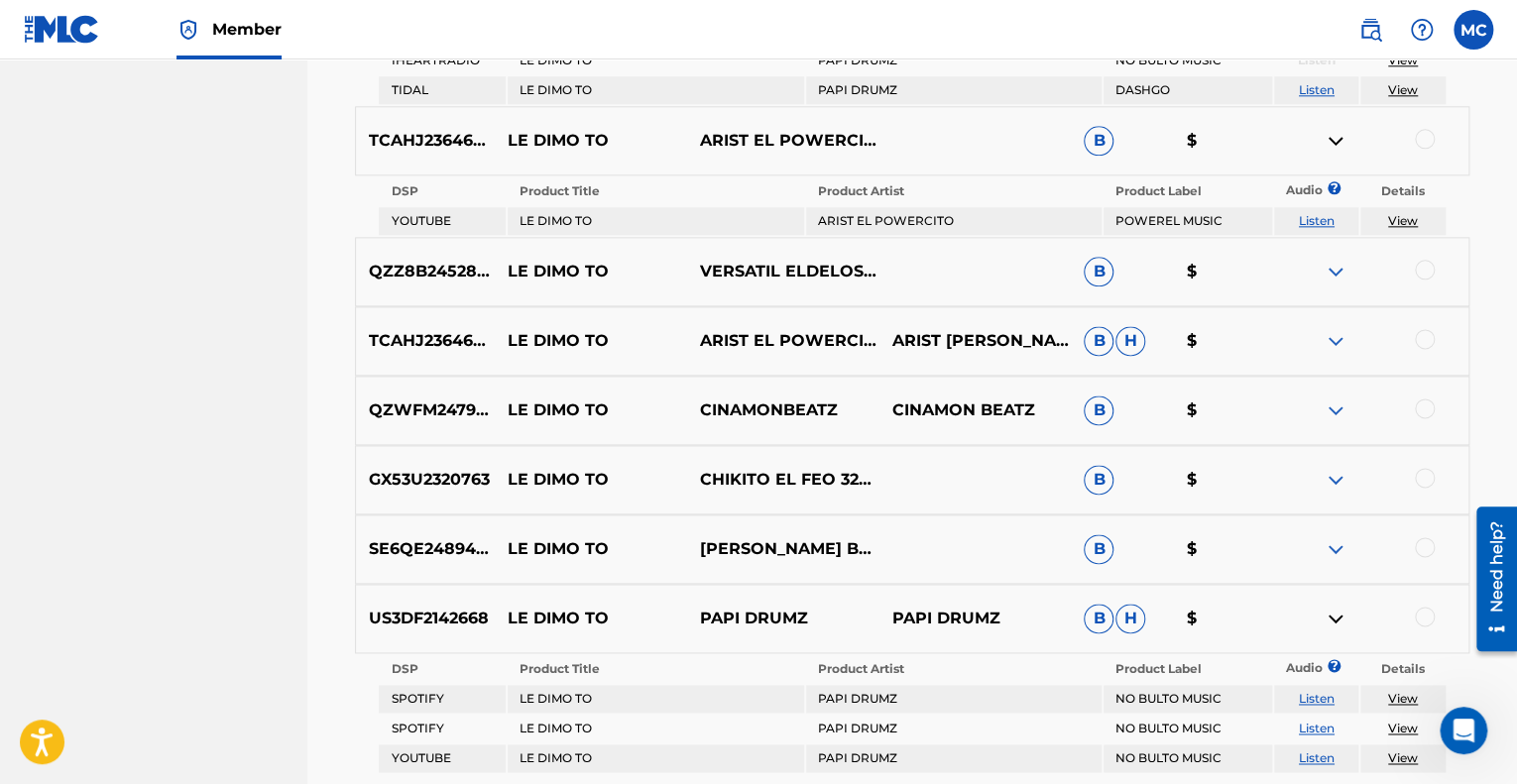 click at bounding box center (1336, 272) 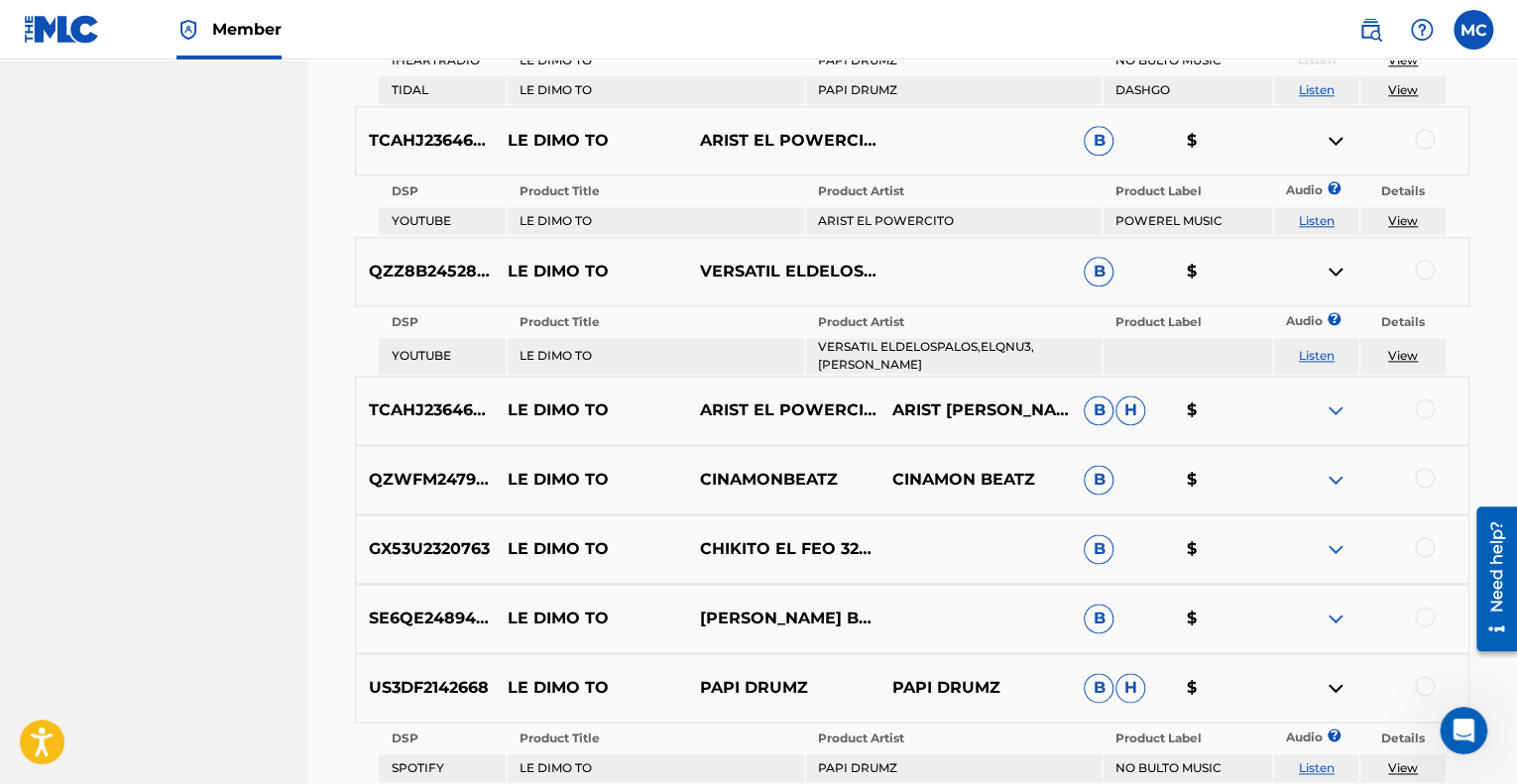 click at bounding box center [1336, 410] 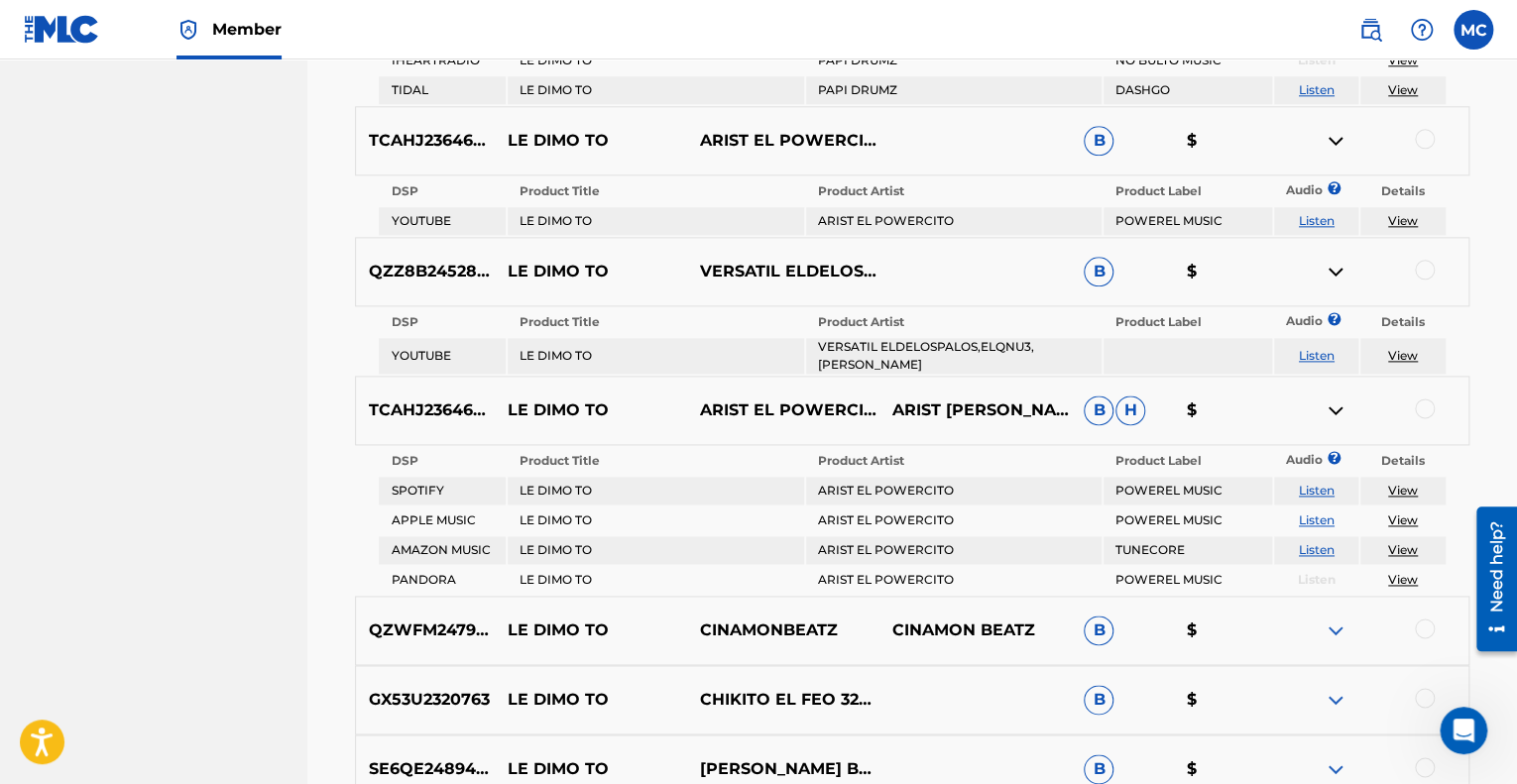 click at bounding box center (1336, 630) 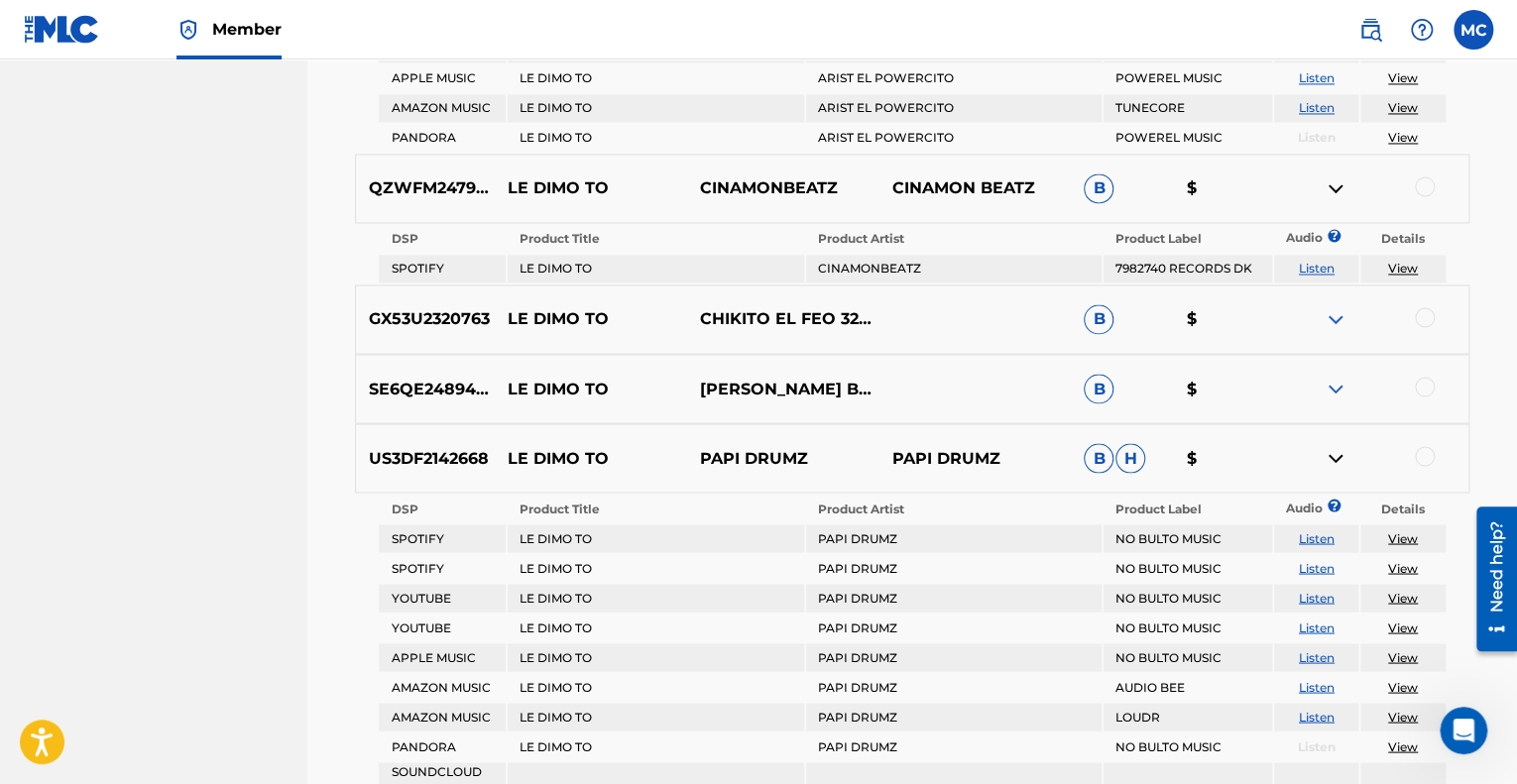 scroll, scrollTop: 1563, scrollLeft: 0, axis: vertical 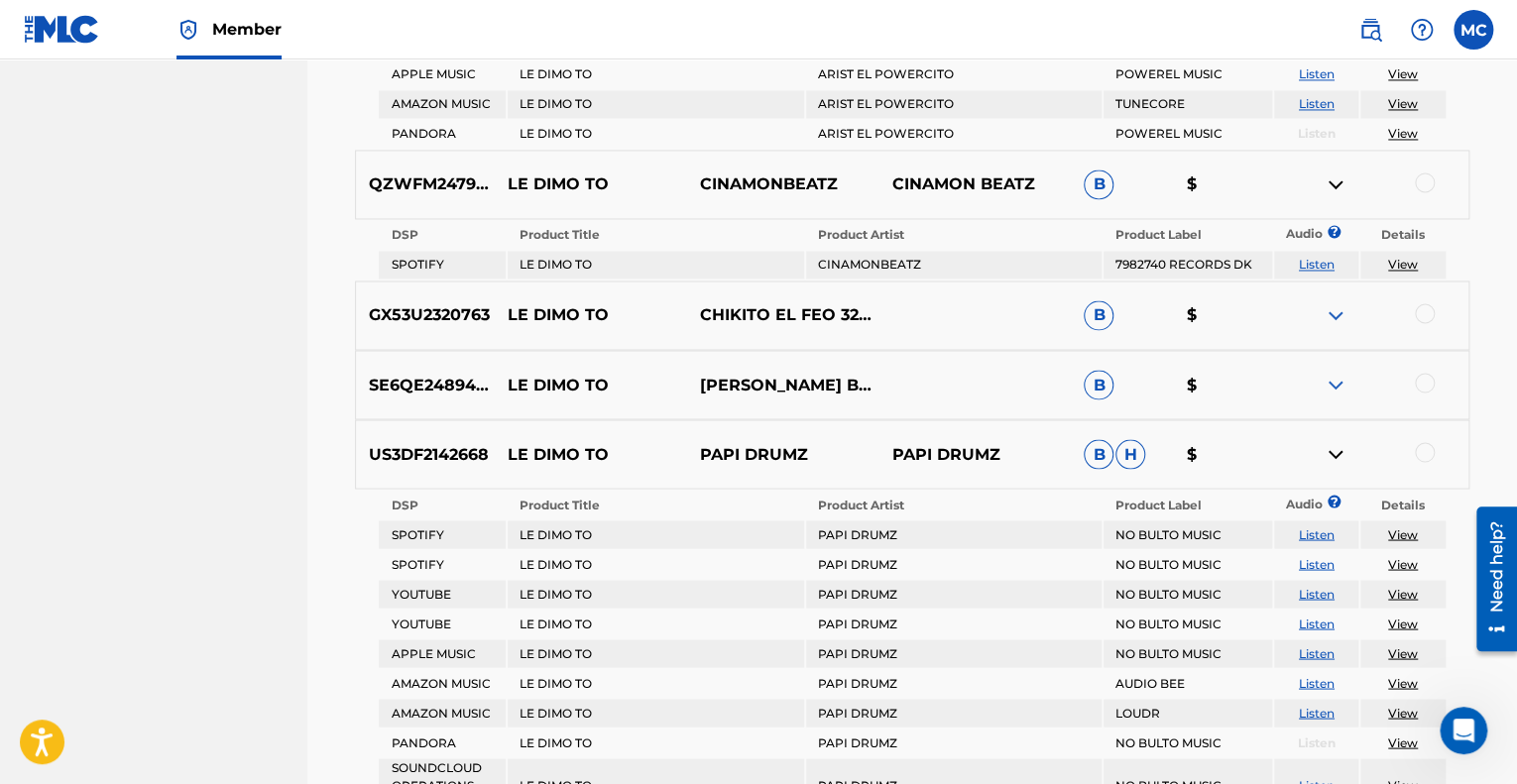click at bounding box center [1336, 315] 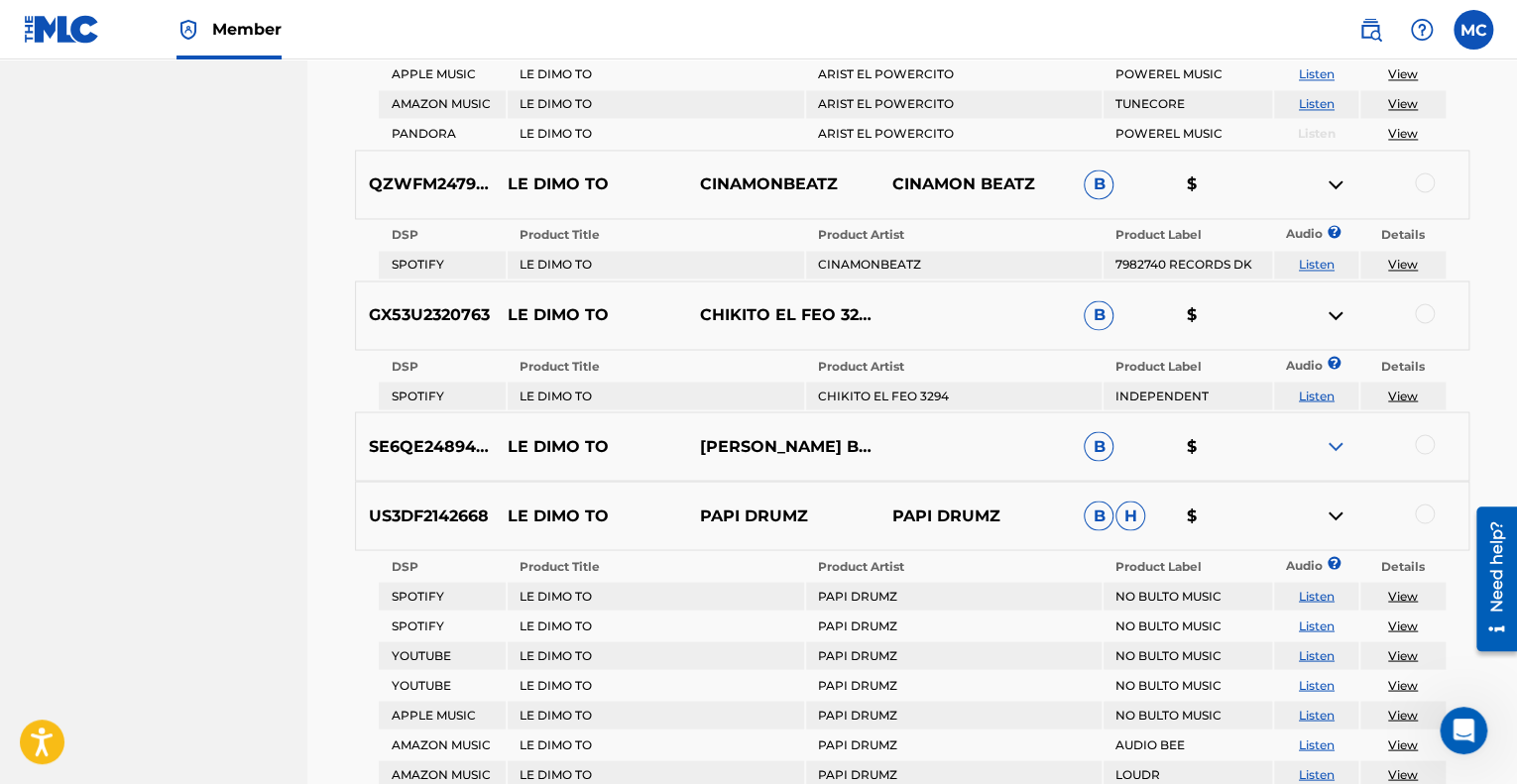 click at bounding box center (1336, 446) 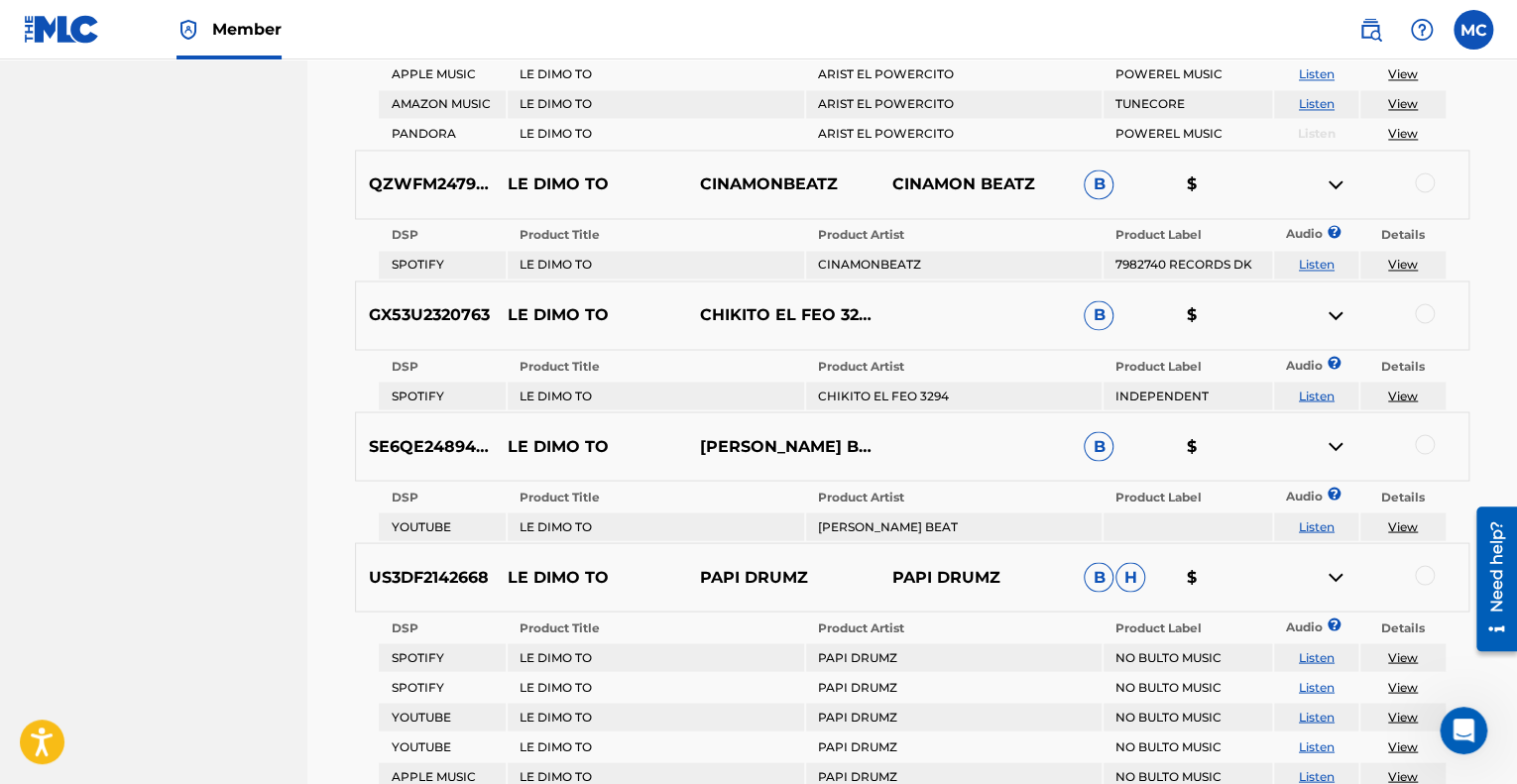 click at bounding box center [1336, 577] 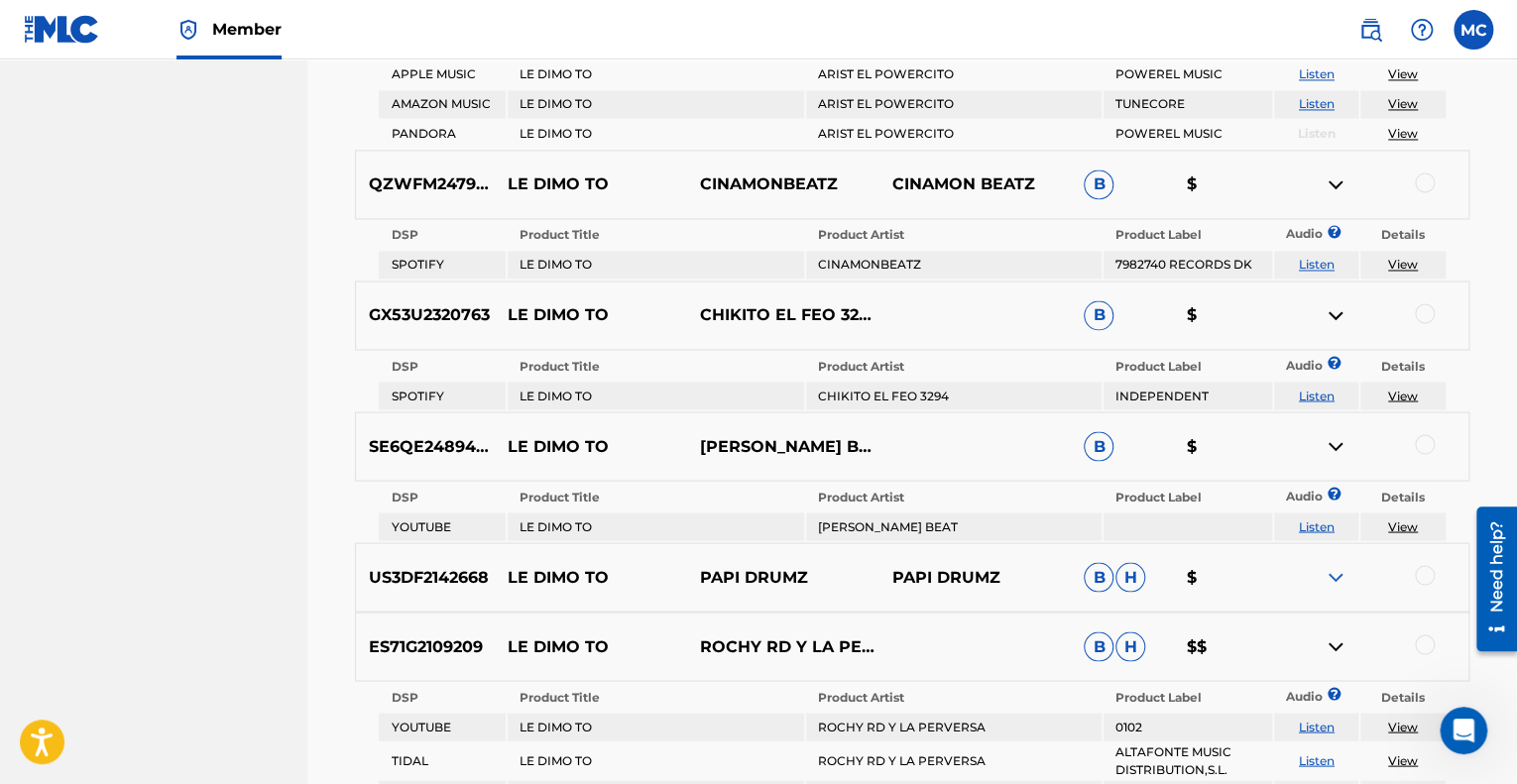 click at bounding box center (1336, 577) 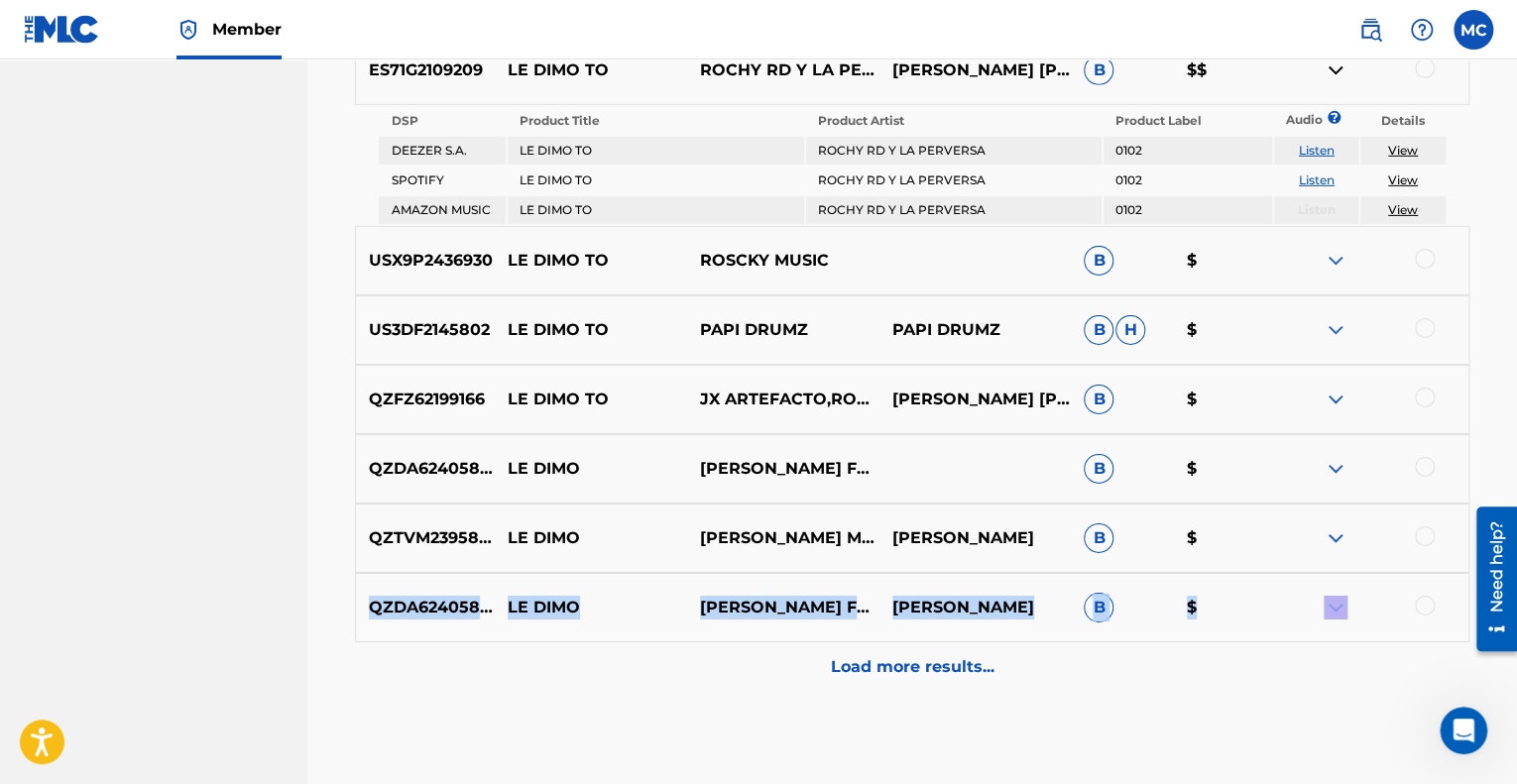 scroll, scrollTop: 3176, scrollLeft: 0, axis: vertical 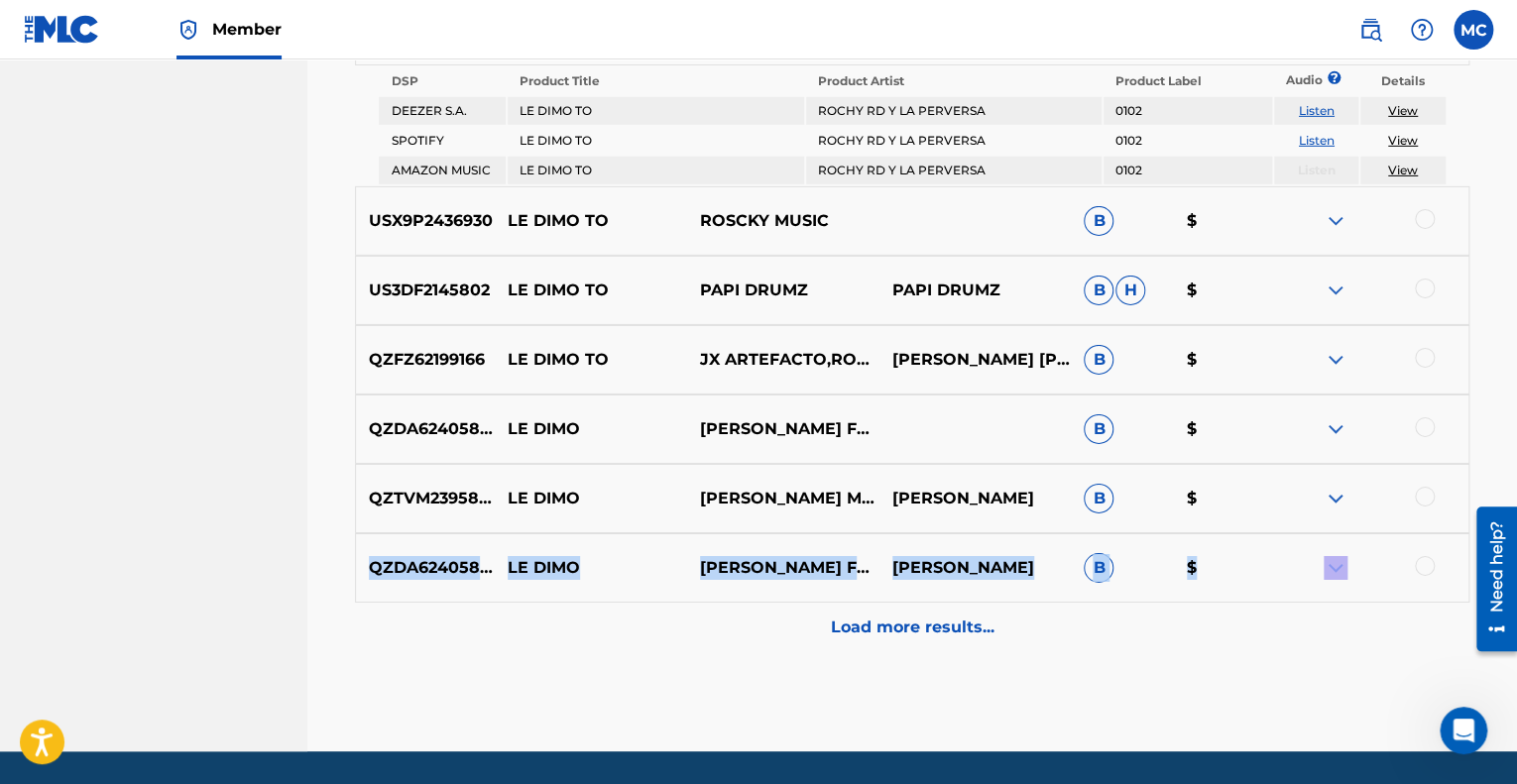 click at bounding box center [1336, 221] 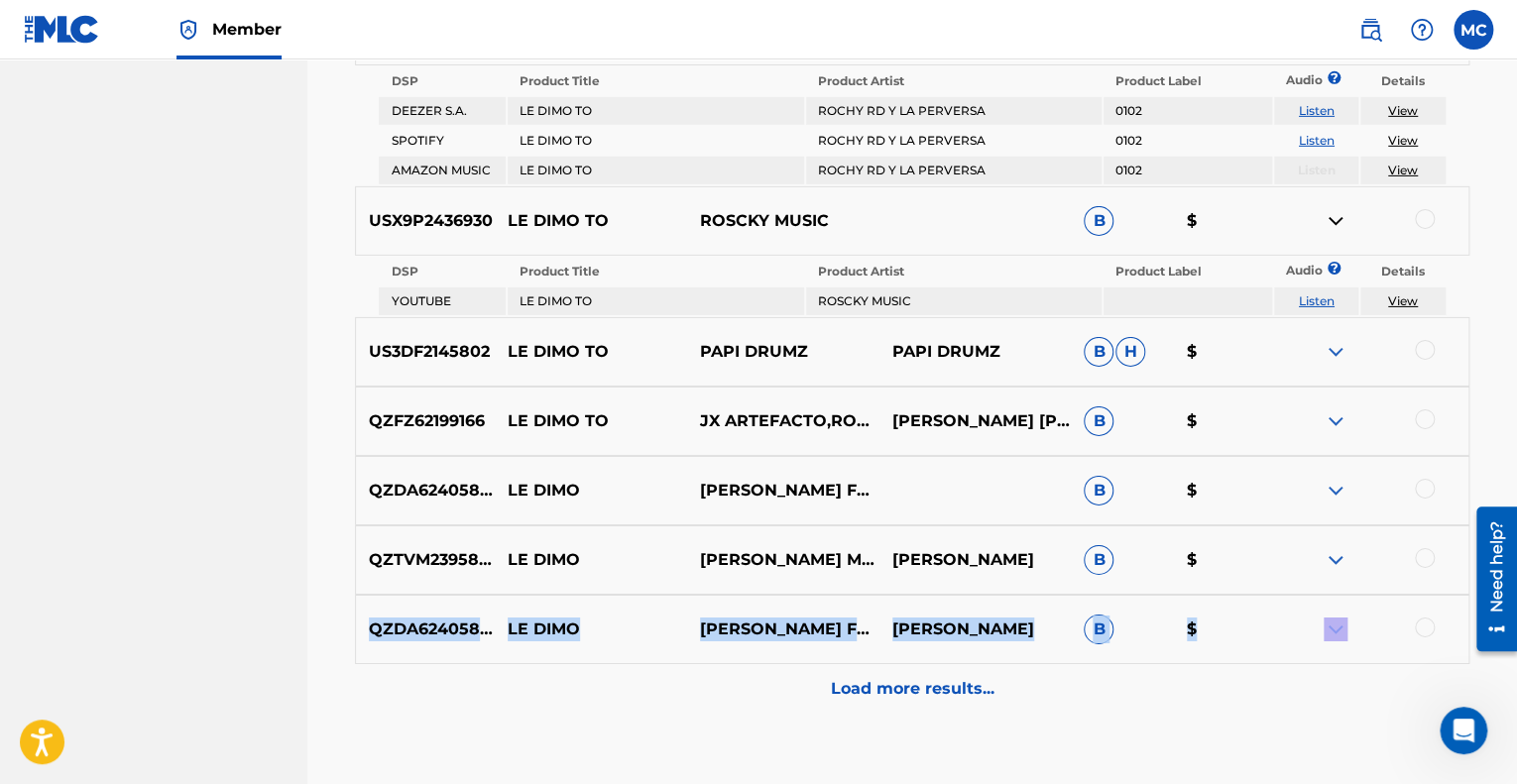 click at bounding box center (1336, 221) 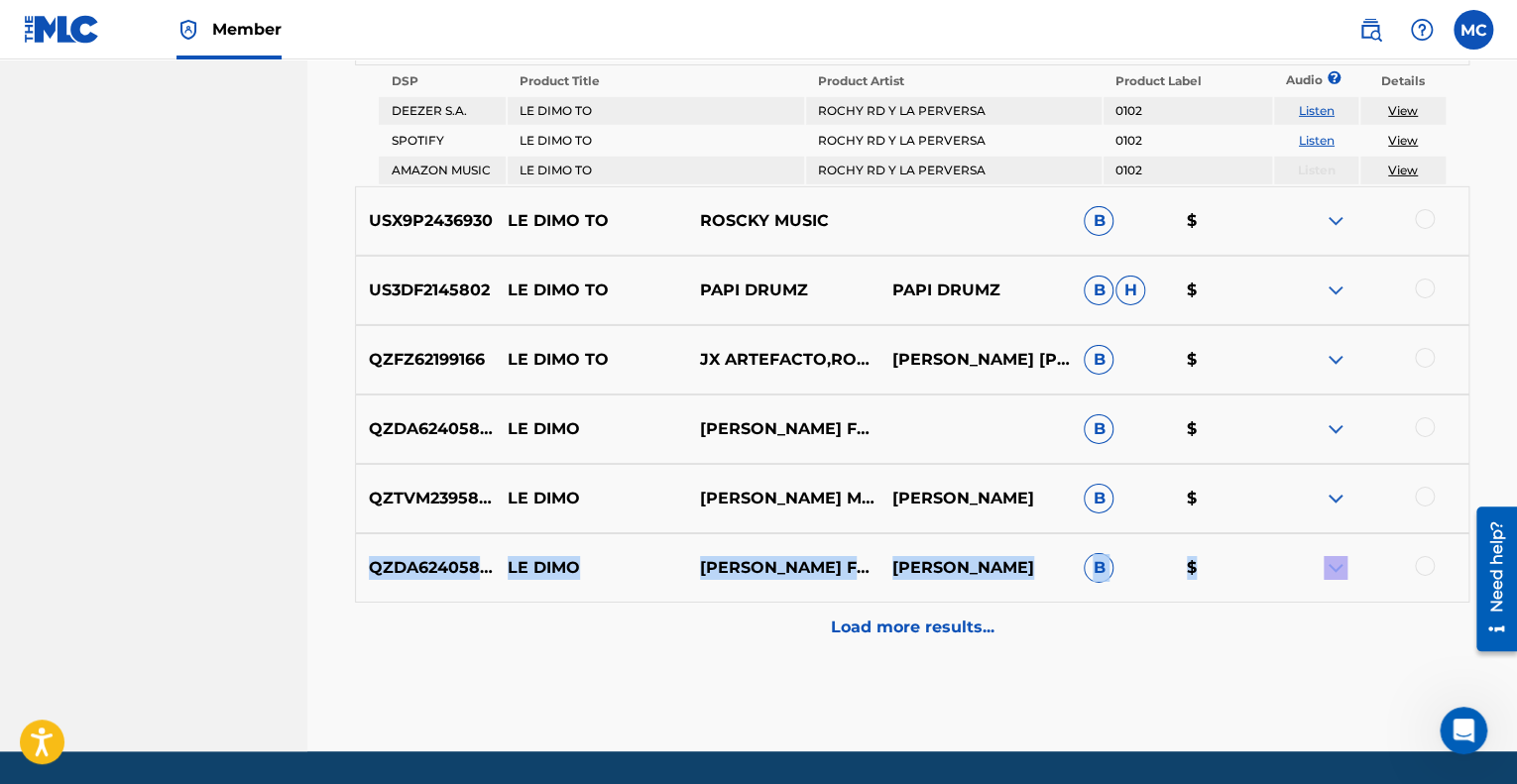 click at bounding box center (1336, 221) 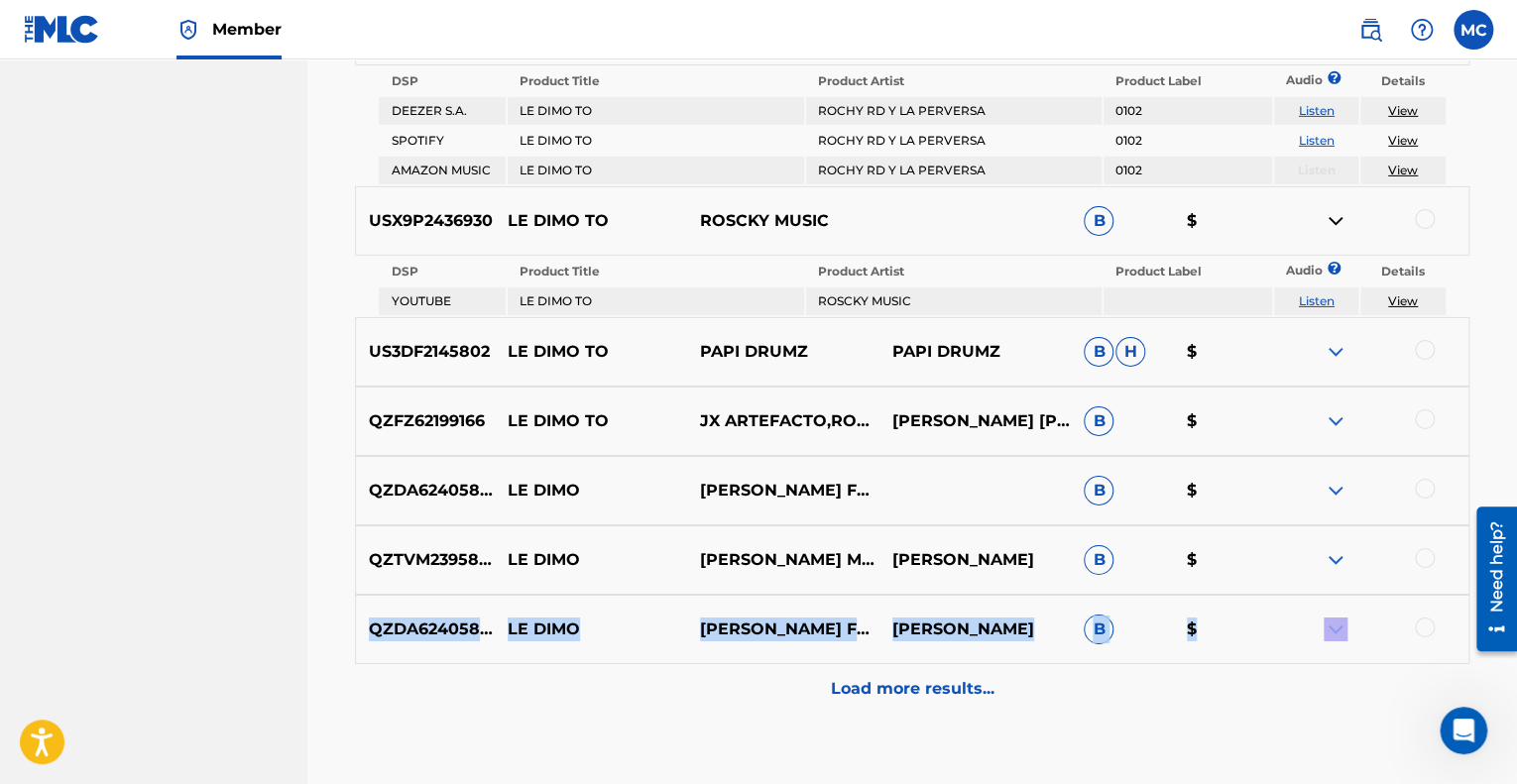 click at bounding box center (1336, 352) 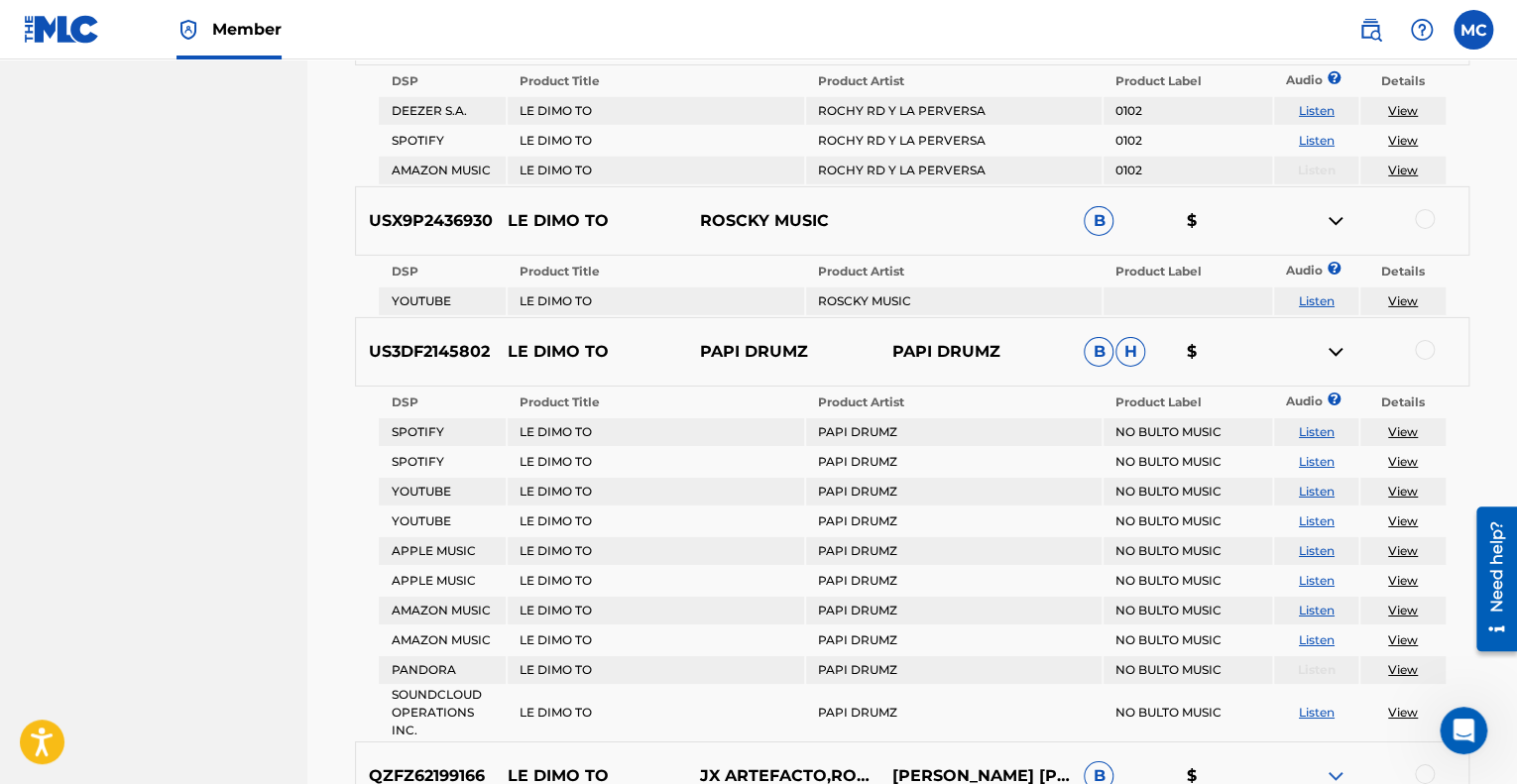 click at bounding box center [1336, 776] 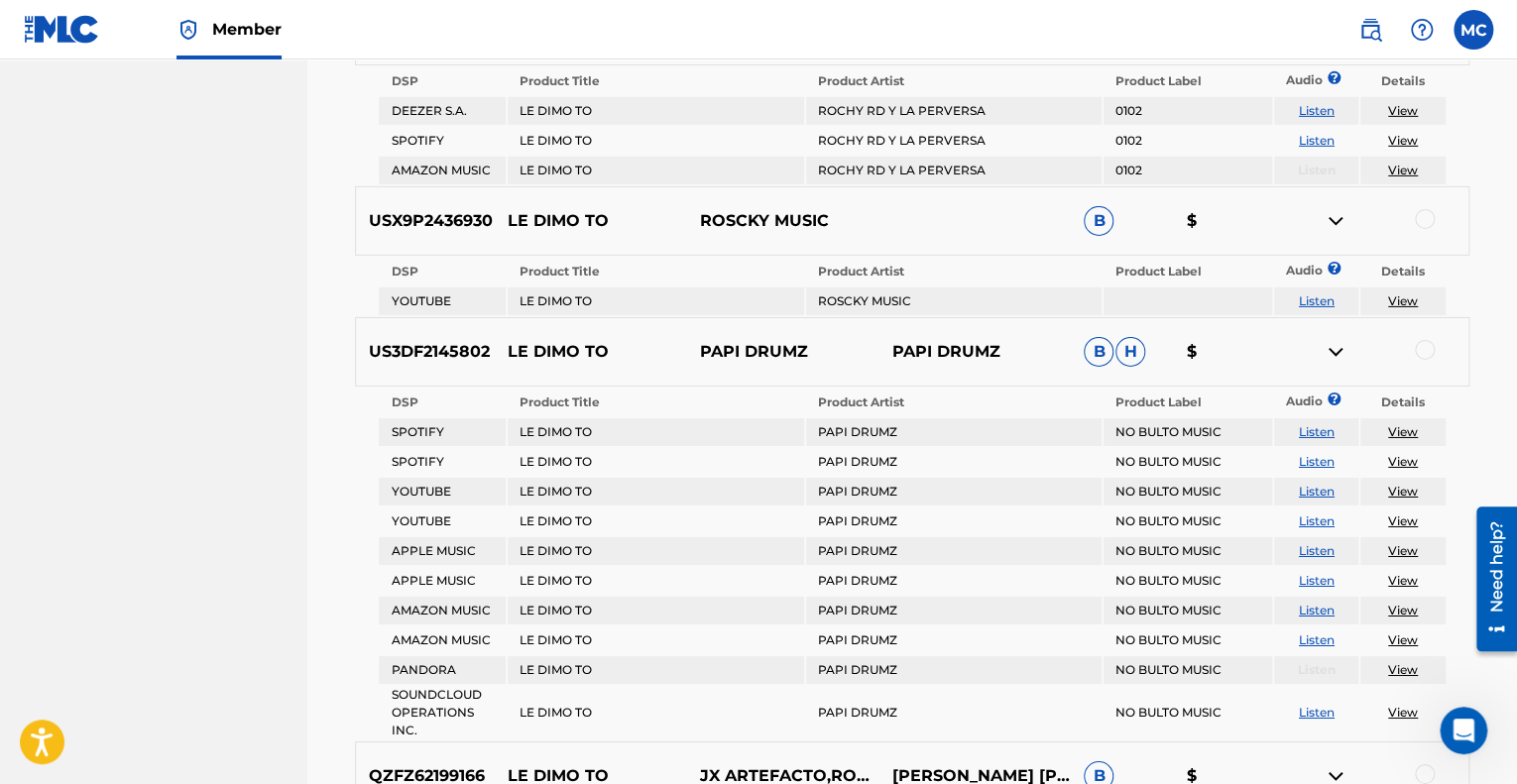click on "Promociones inc Summary Catalog Works Registration Claiming Tool Individual Registration Tool Bulk Registration Tool Registration Drafts Registration History Overclaims Tool Matching Matching Tool Match History Royalties Summary Statements Annual Statements Rate Sheets Member Settings Banking Information Member Information User Permissions Contact Information Member Benefits" at bounding box center [154, -944] 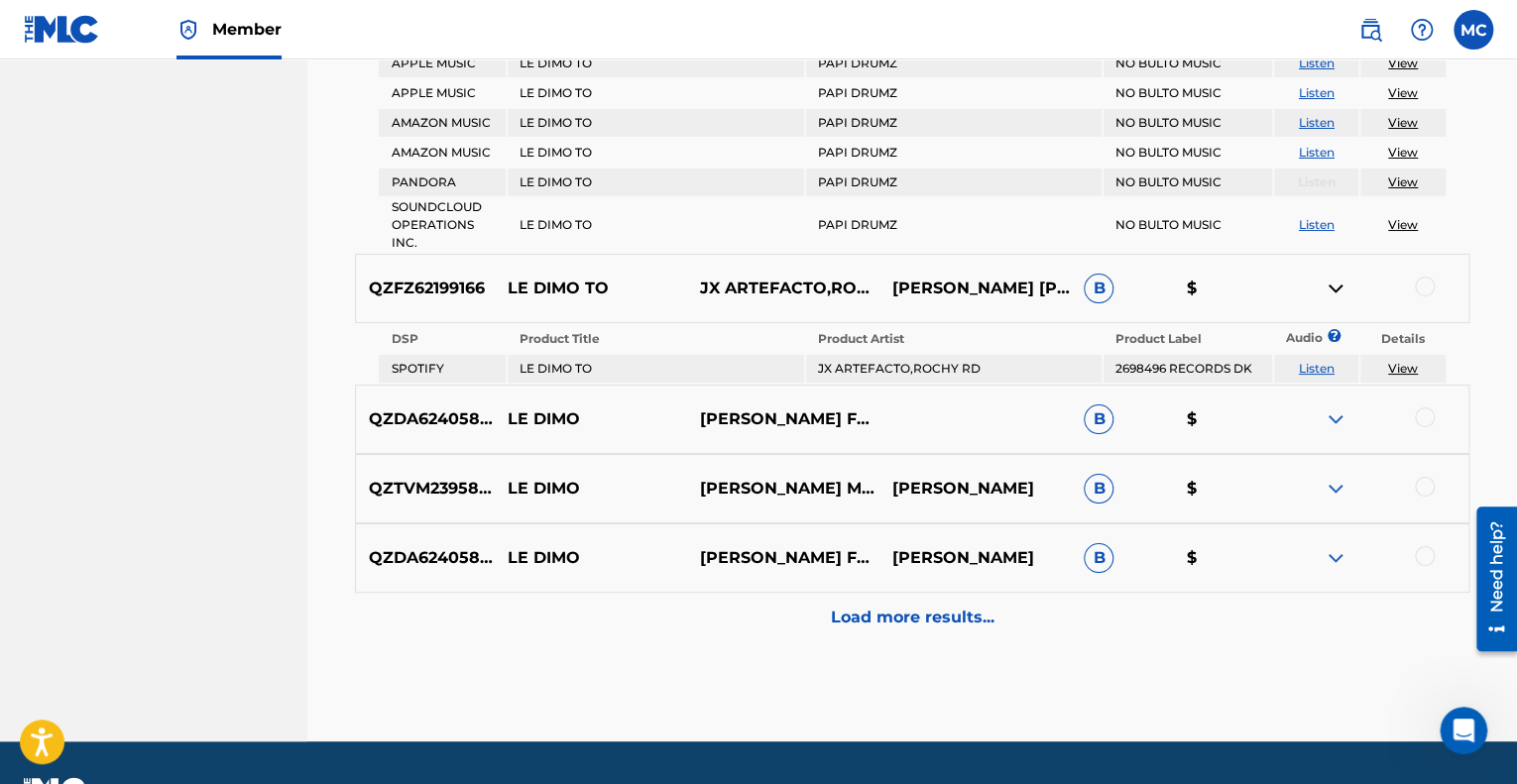 scroll, scrollTop: 3683, scrollLeft: 0, axis: vertical 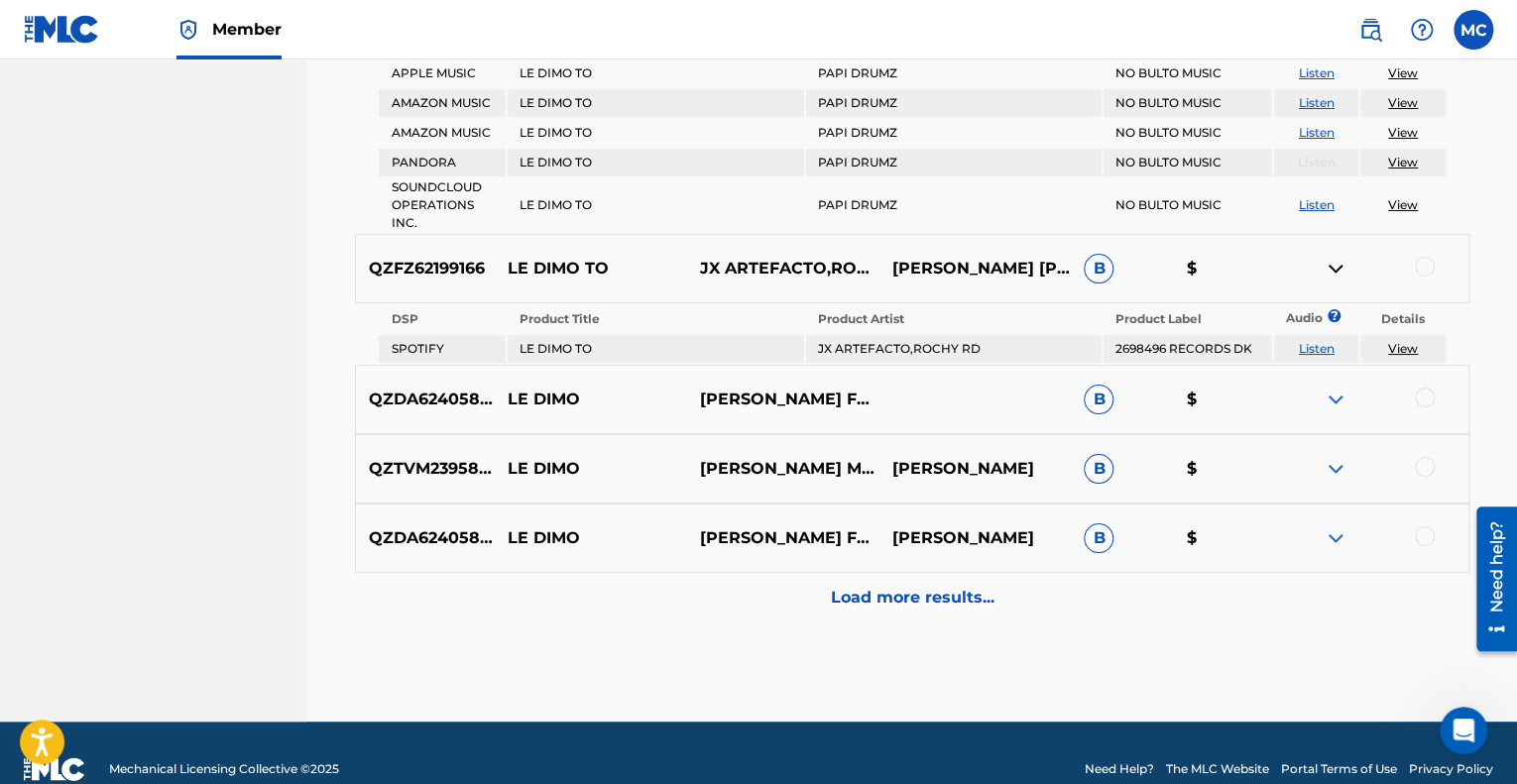 click at bounding box center [1336, 399] 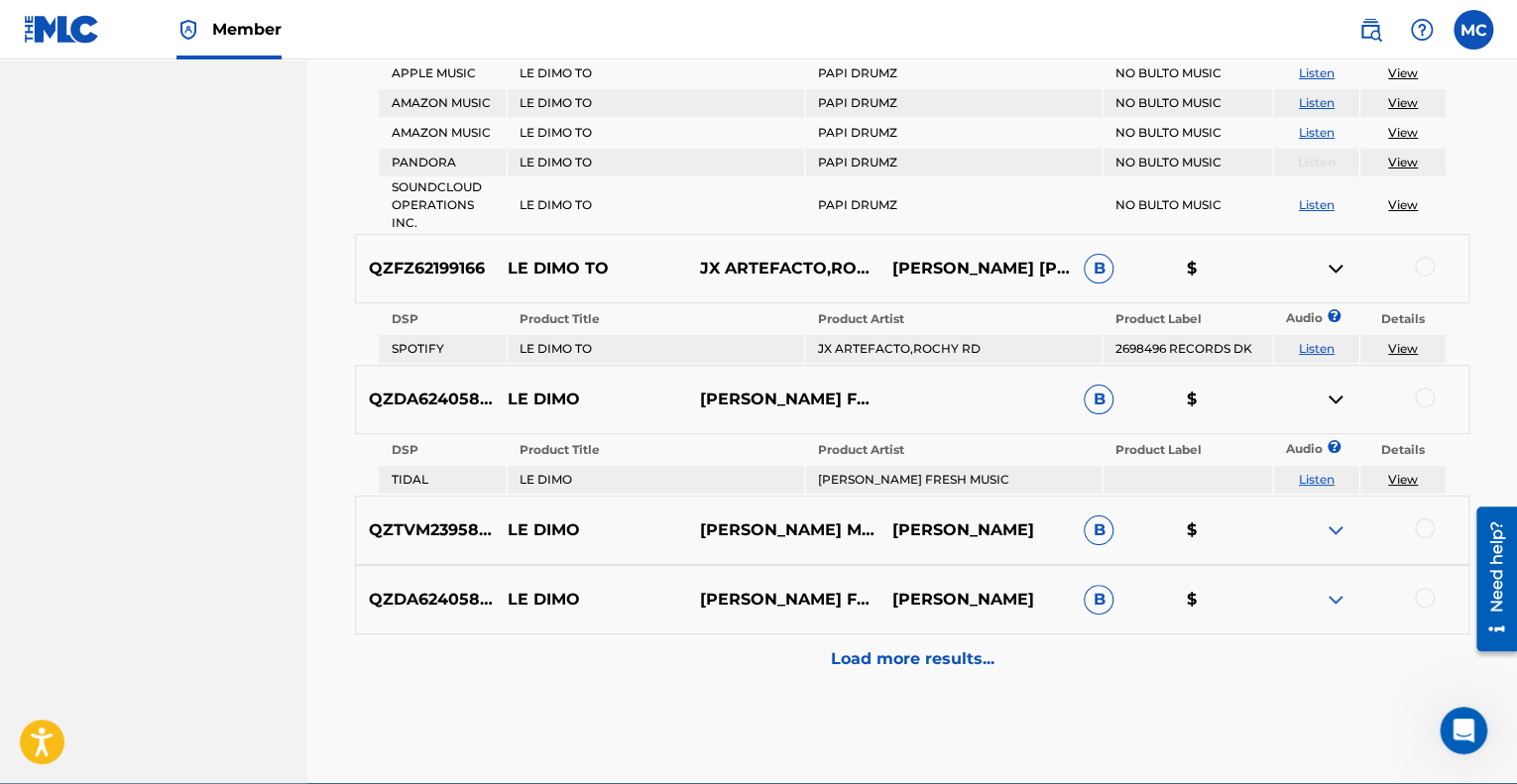 click at bounding box center [1336, 530] 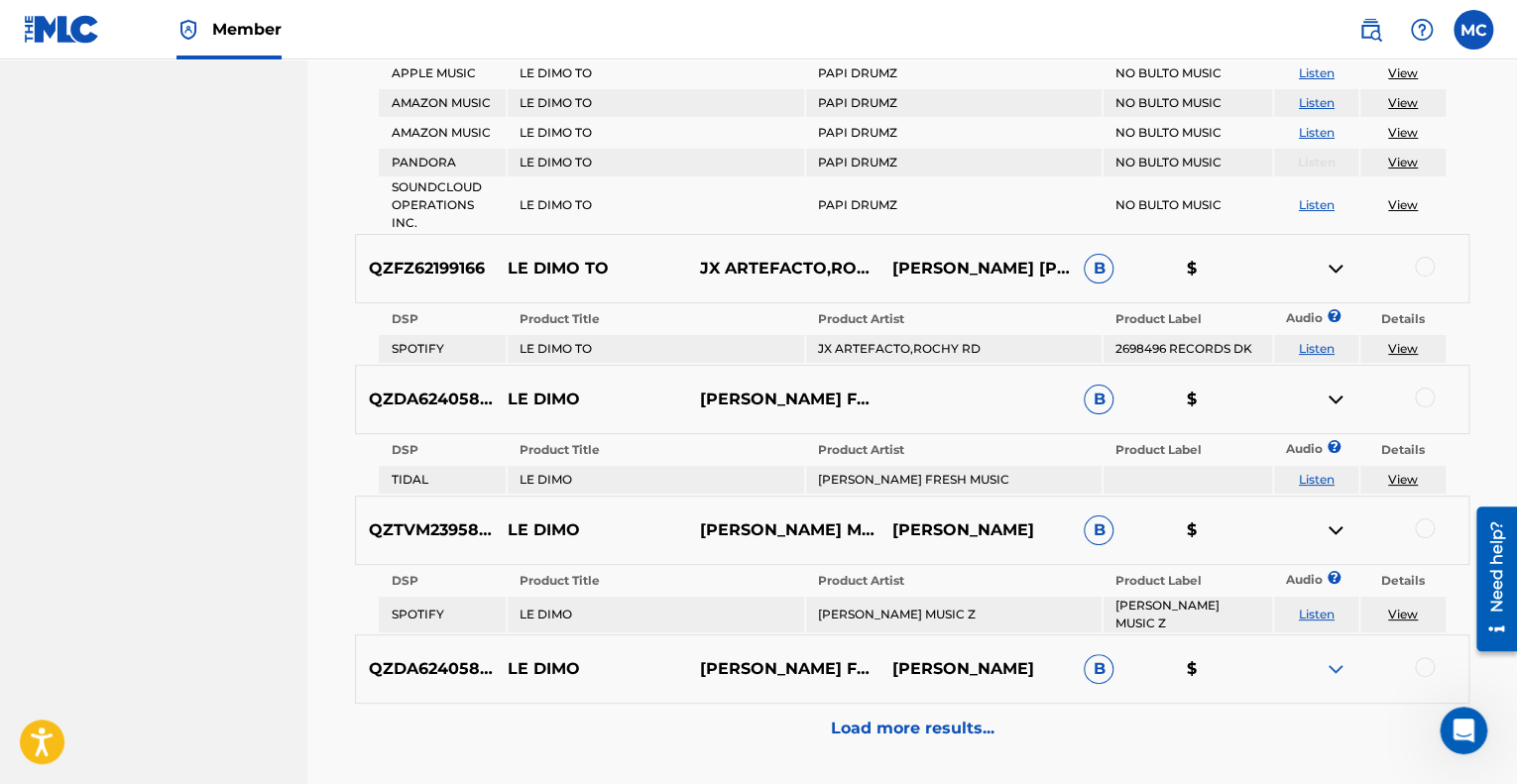click at bounding box center [1336, 669] 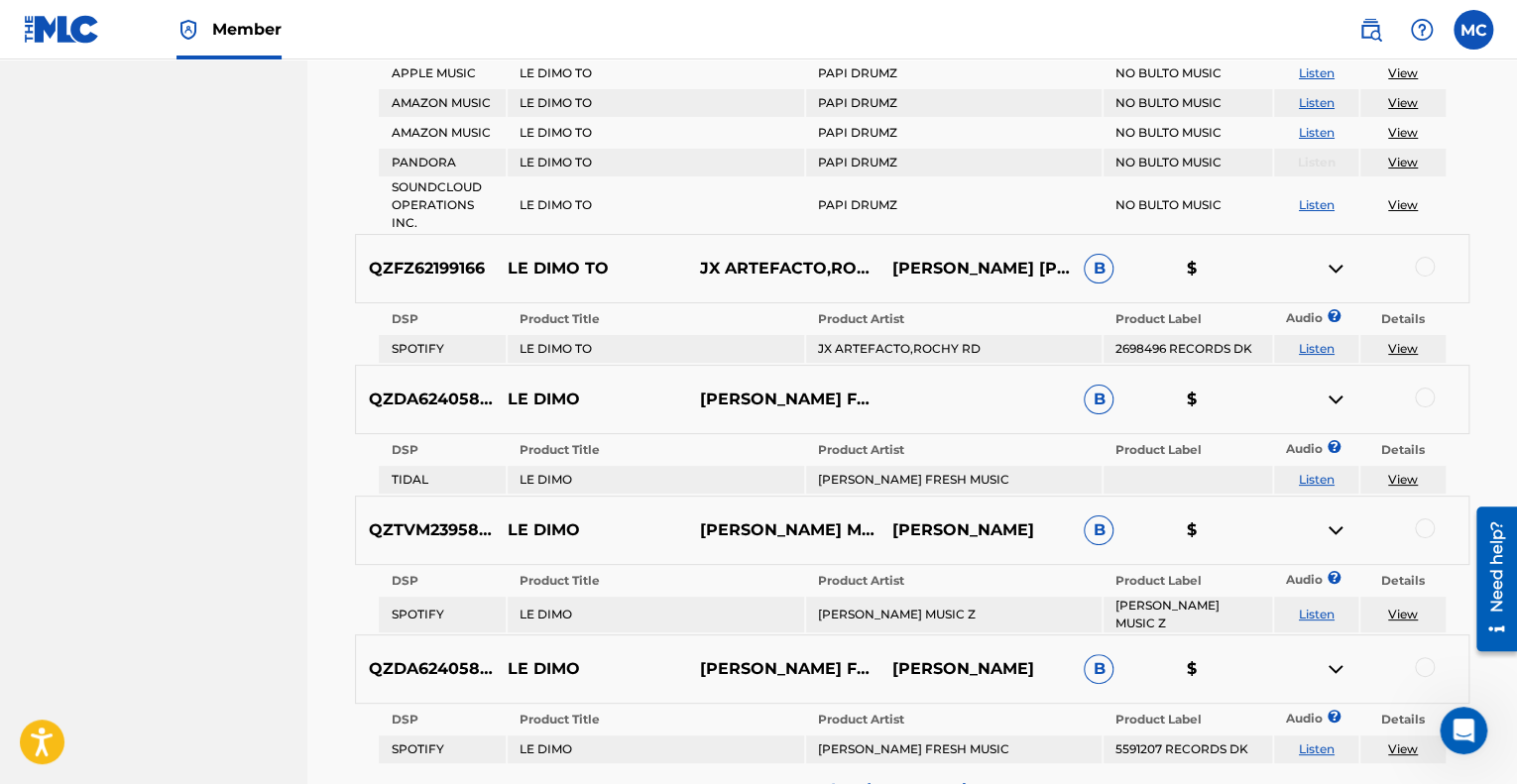 click on "Promociones inc Summary Catalog Works Registration Claiming Tool Individual Registration Tool Bulk Registration Tool Registration Drafts Registration History Overclaims Tool Matching Matching Tool Match History Royalties Summary Statements Annual Statements Rate Sheets Member Settings Banking Information Member Information User Permissions Contact Information Member Benefits" at bounding box center (154, -1355) 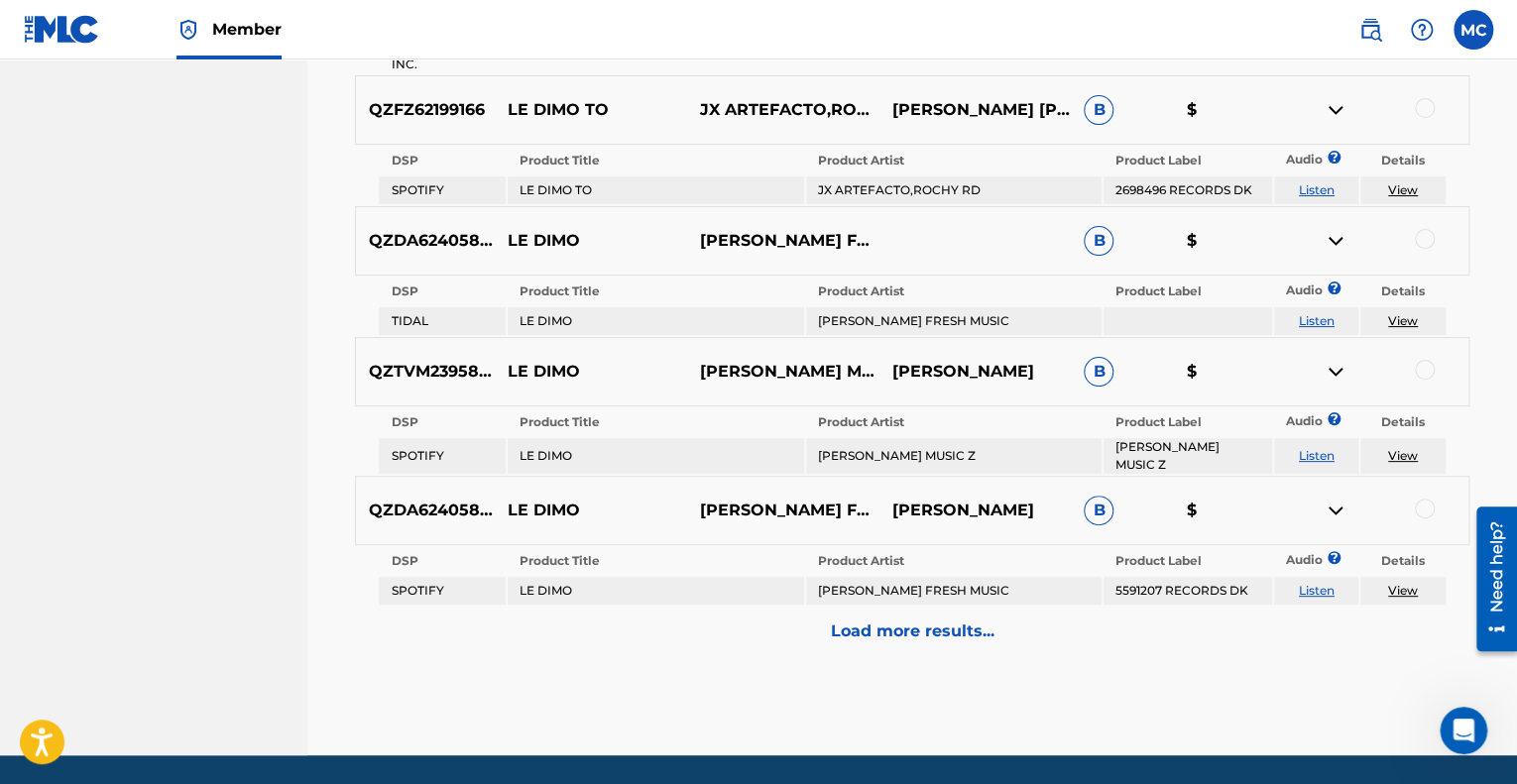 scroll, scrollTop: 3864, scrollLeft: 0, axis: vertical 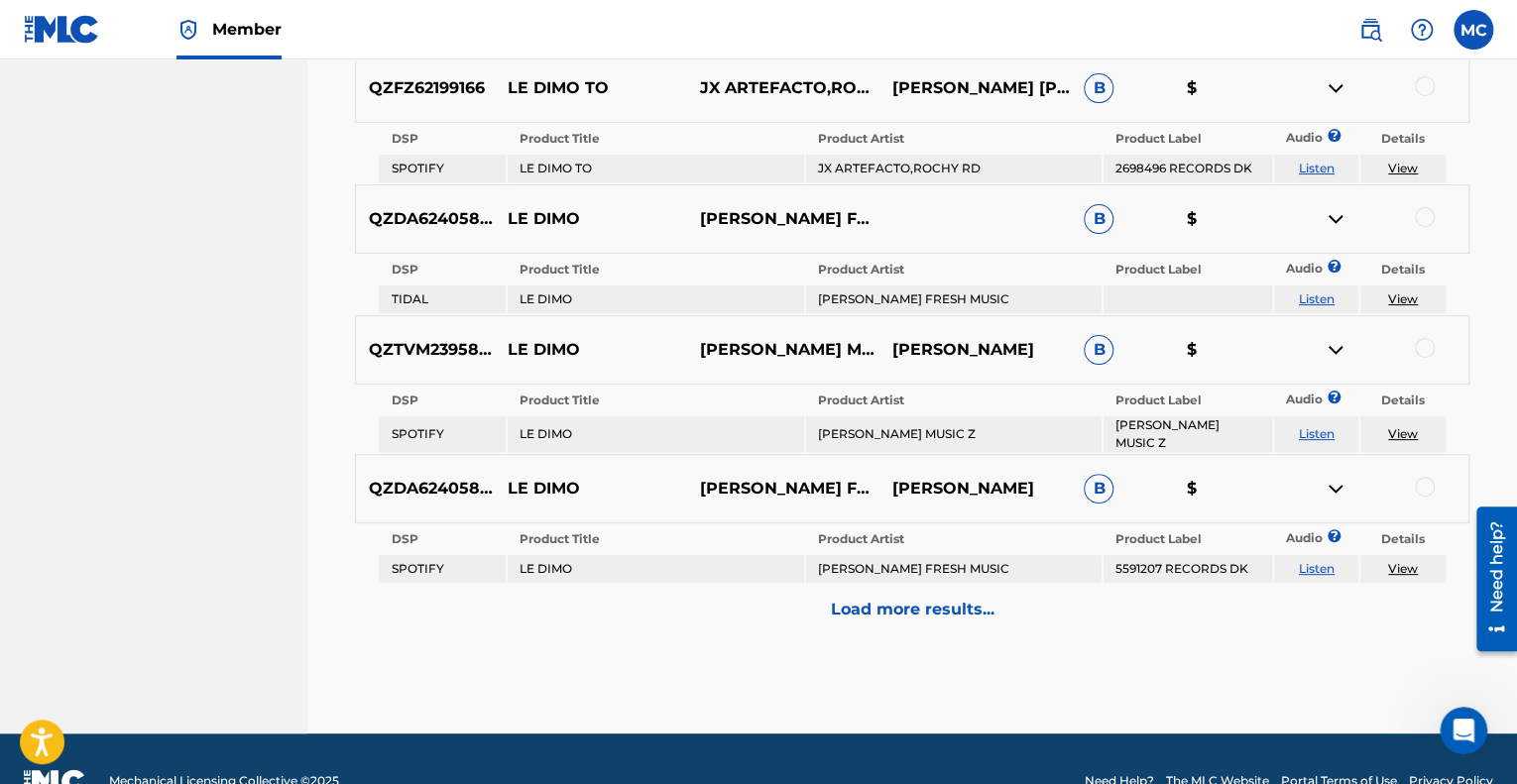 click on "Load more results..." at bounding box center [912, 610] 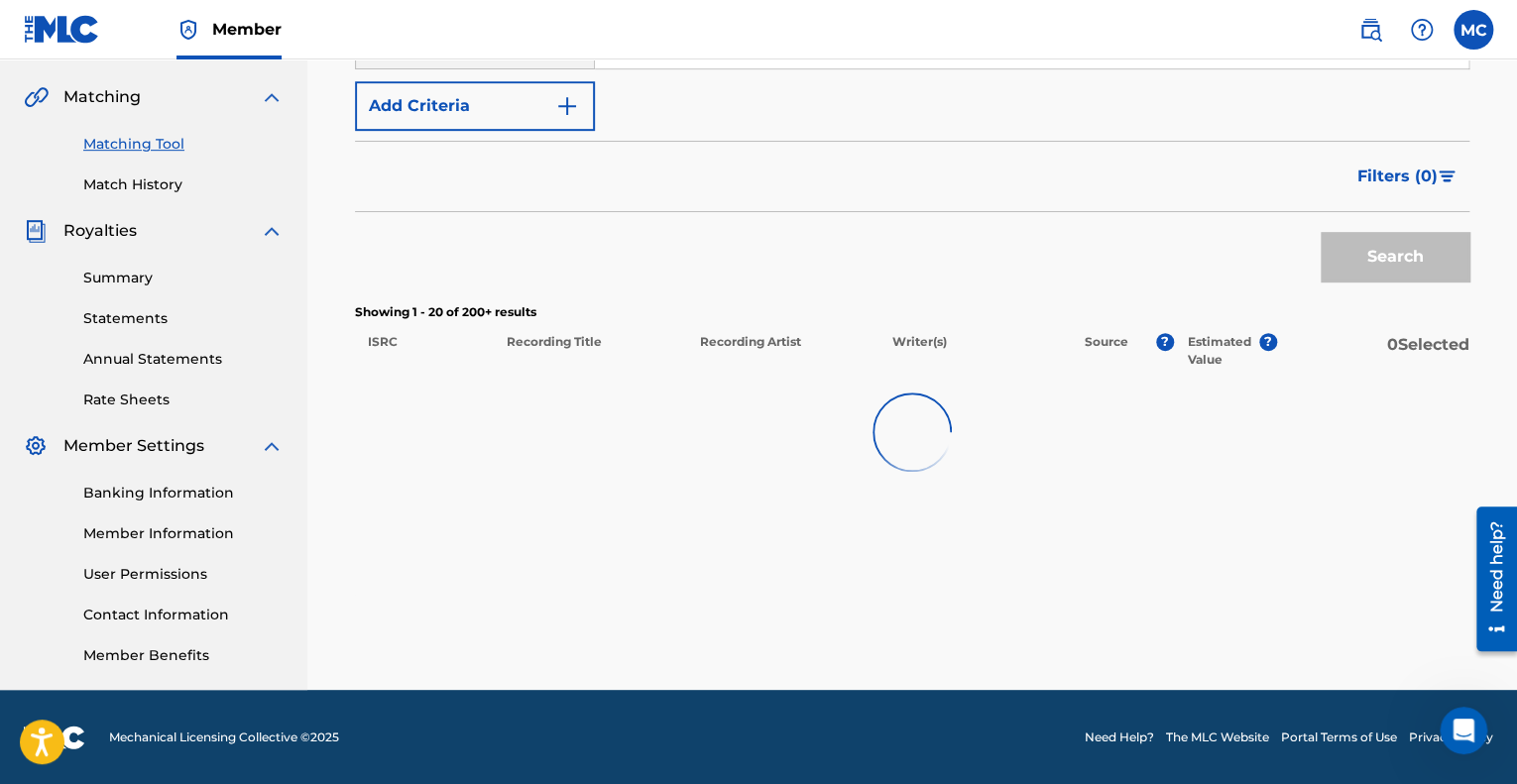 scroll, scrollTop: 2353, scrollLeft: 0, axis: vertical 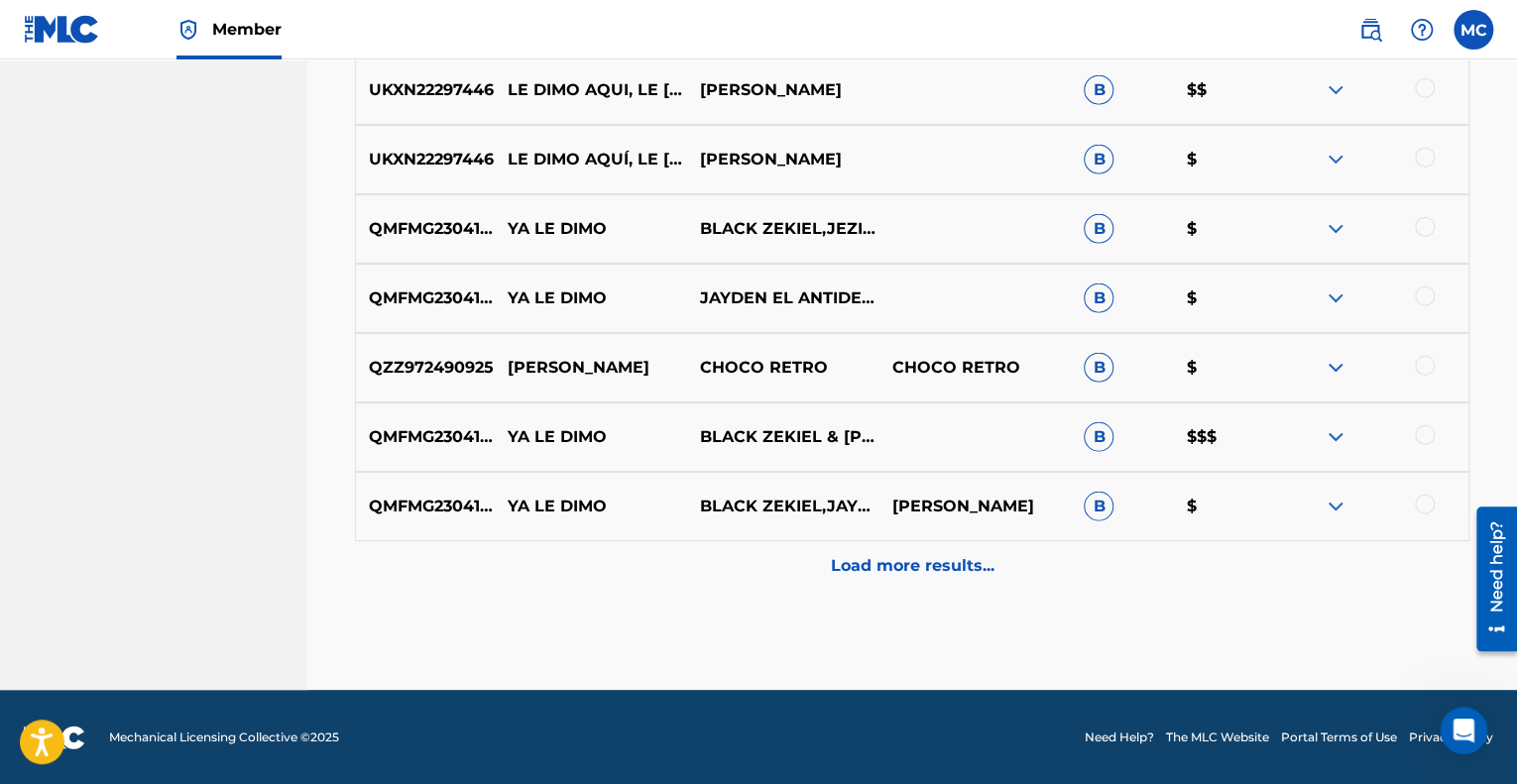 click on "Promociones inc Summary Catalog Works Registration Claiming Tool Individual Registration Tool Bulk Registration Tool Registration Drafts Registration History Overclaims Tool Matching Matching Tool Match History Royalties Summary Statements Annual Statements Rate Sheets Member Settings Banking Information Member Information User Permissions Contact Information Member Benefits" at bounding box center (154, -802) 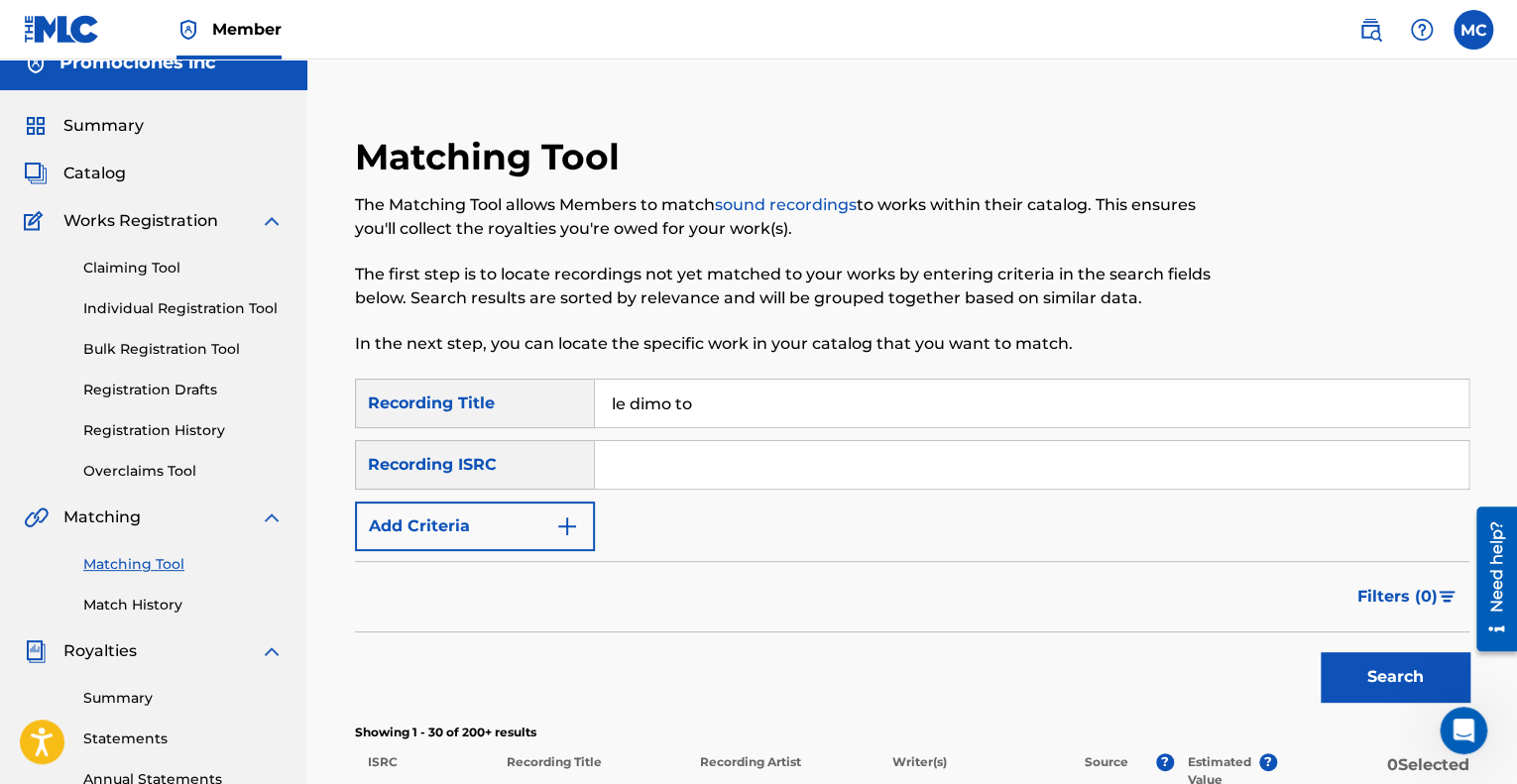 scroll, scrollTop: 0, scrollLeft: 0, axis: both 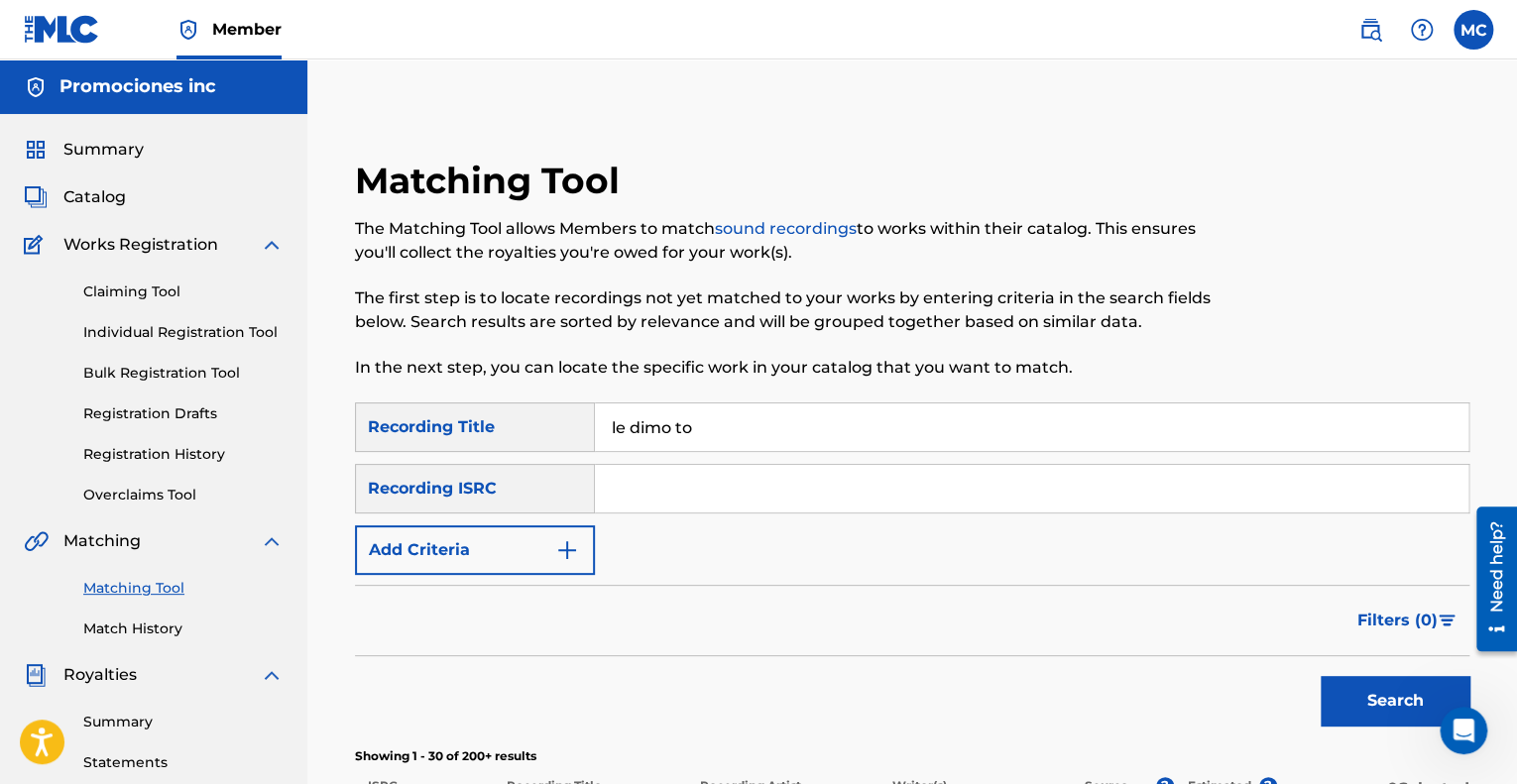 click on "le dimo to" at bounding box center [1031, 427] 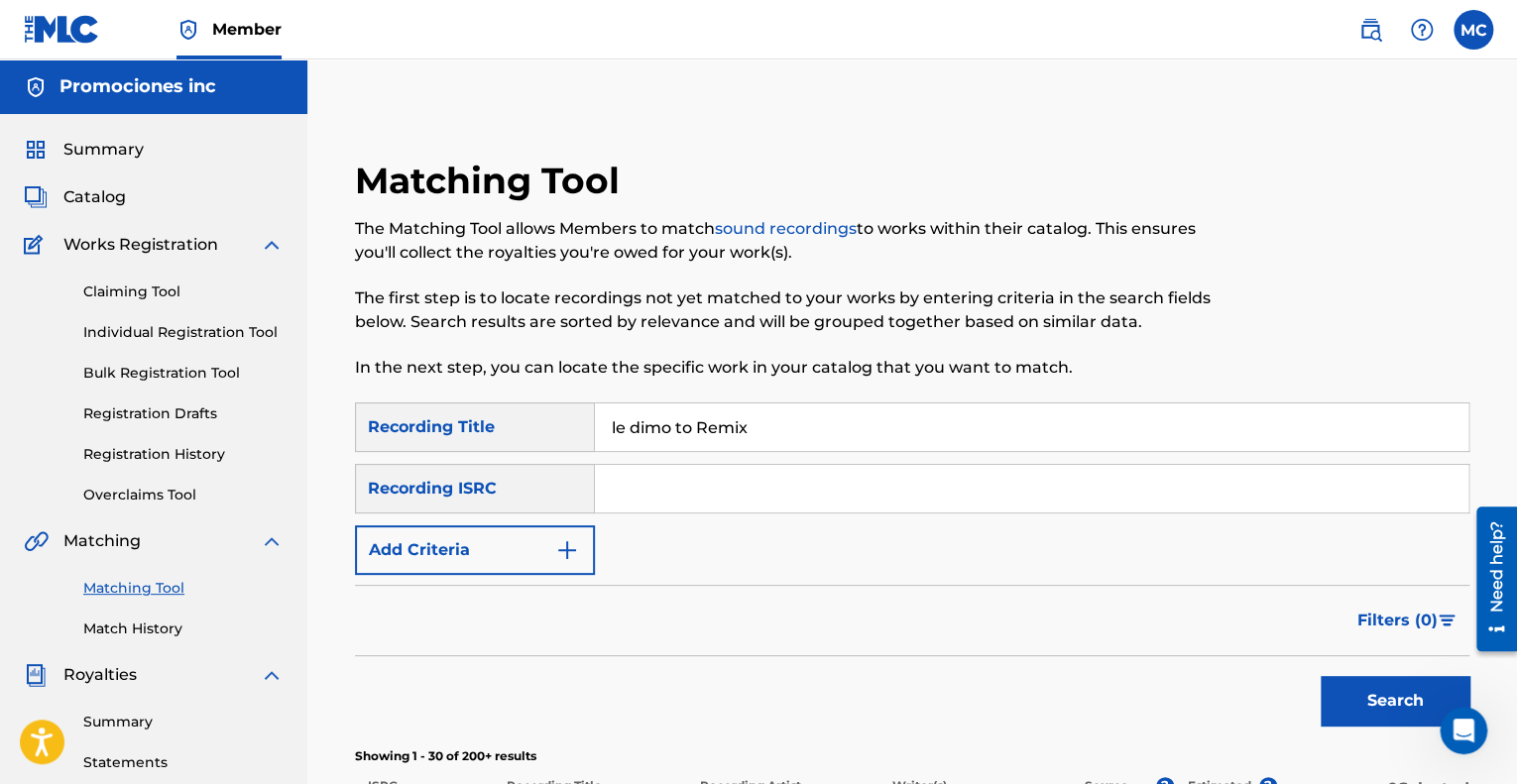 type on "le dimo to Remix" 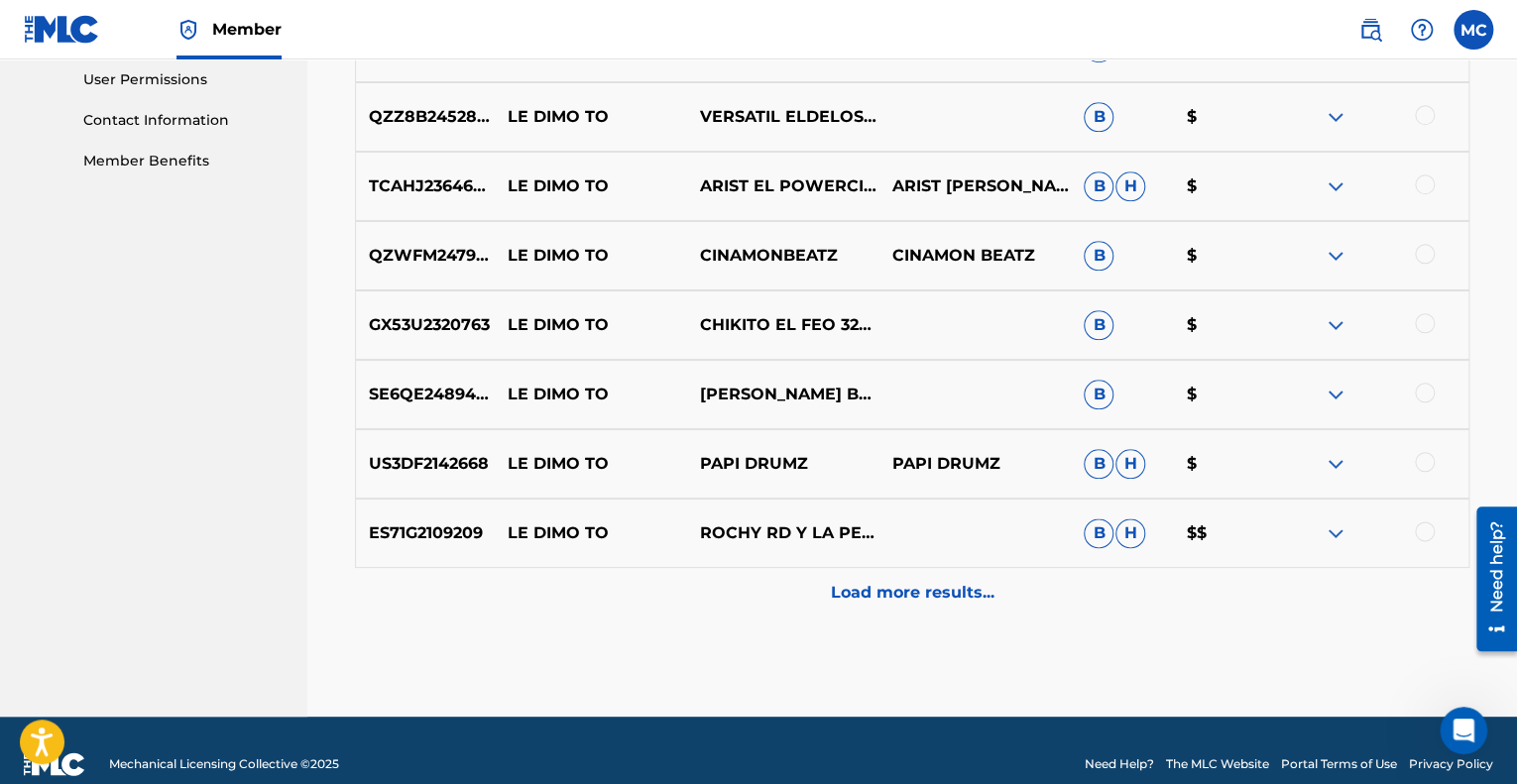 scroll, scrollTop: 941, scrollLeft: 0, axis: vertical 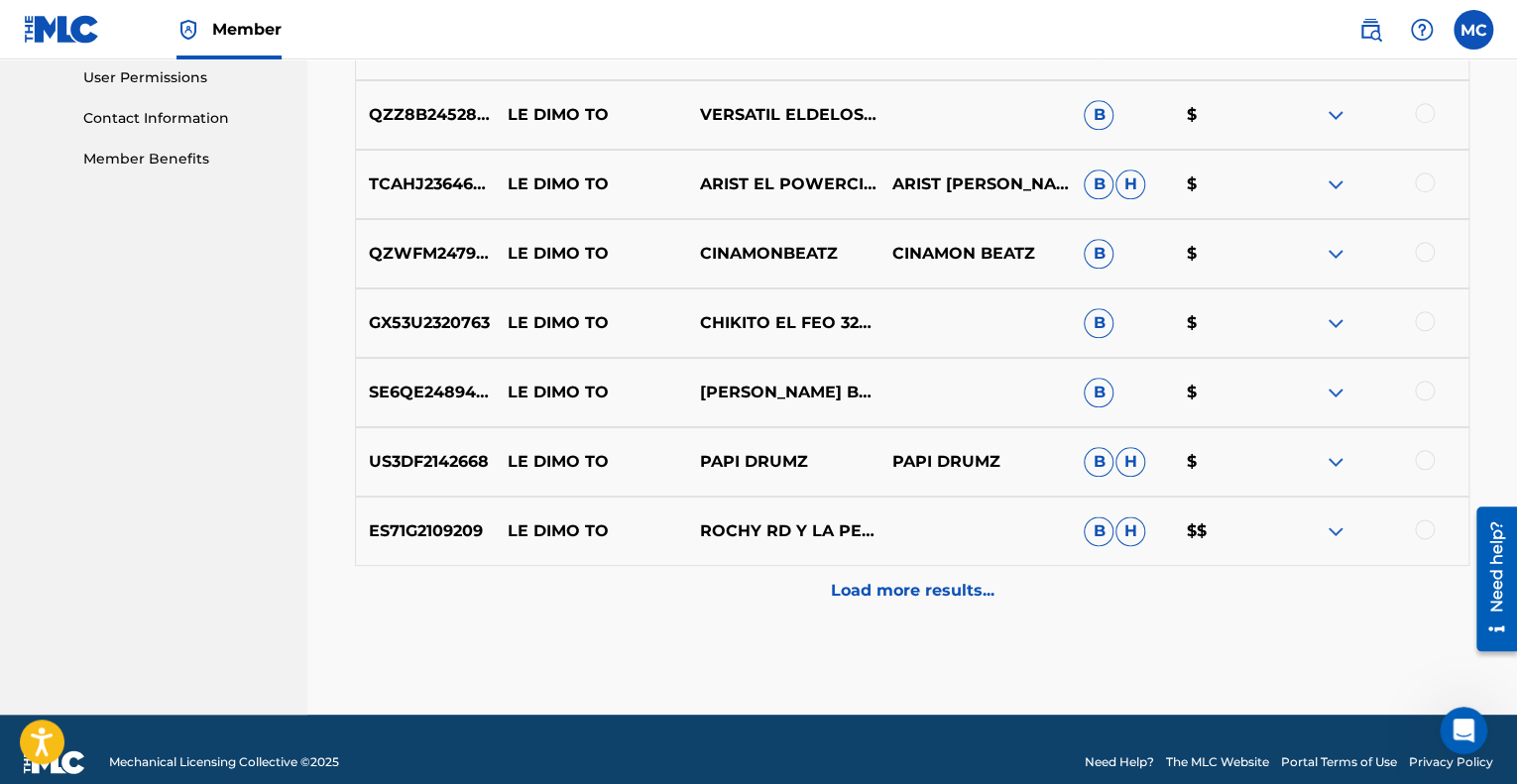 drag, startPoint x: 1522, startPoint y: 135, endPoint x: 27, endPoint y: 57, distance: 1497.0334 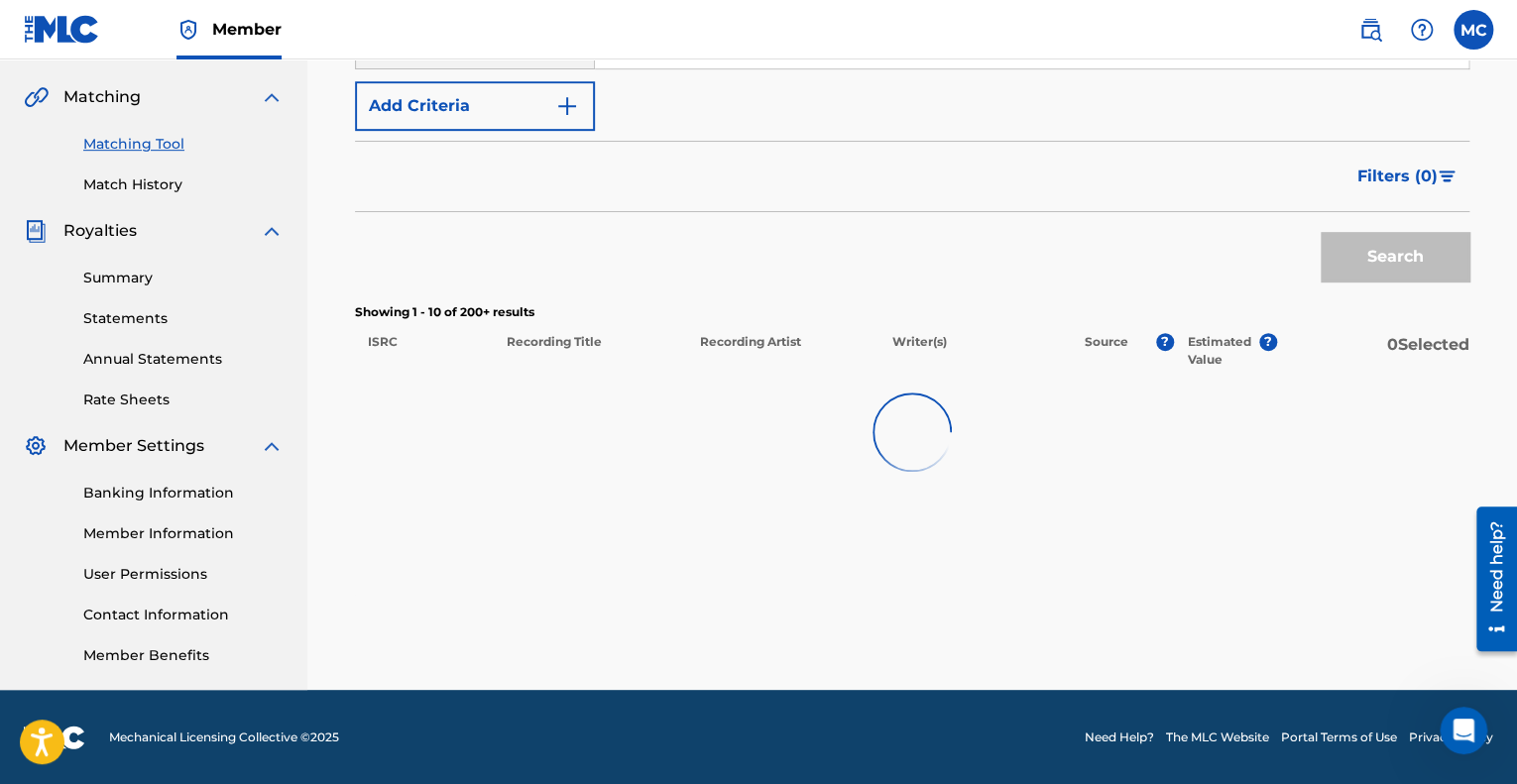 scroll, scrollTop: 941, scrollLeft: 0, axis: vertical 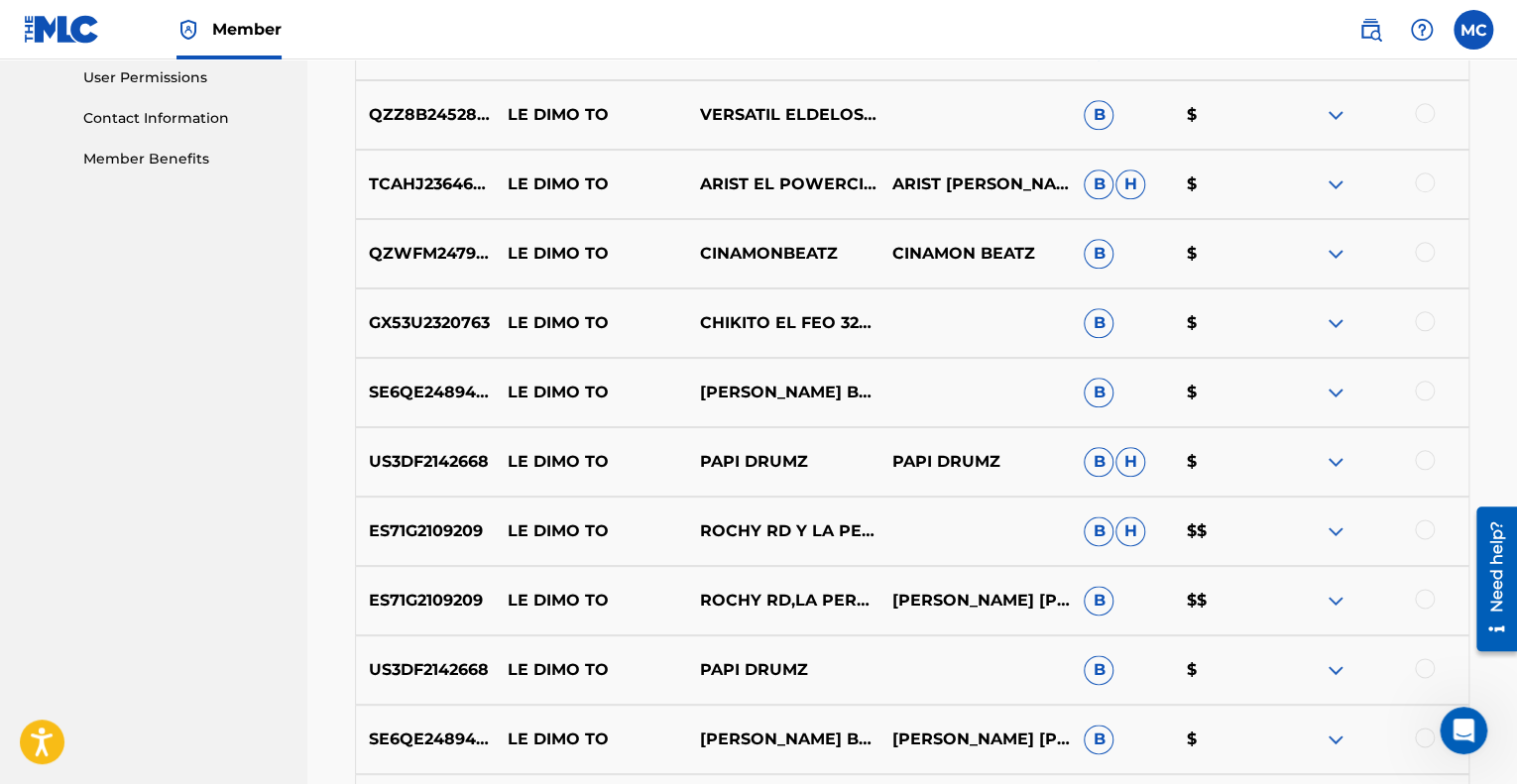 click at bounding box center (1336, 531) 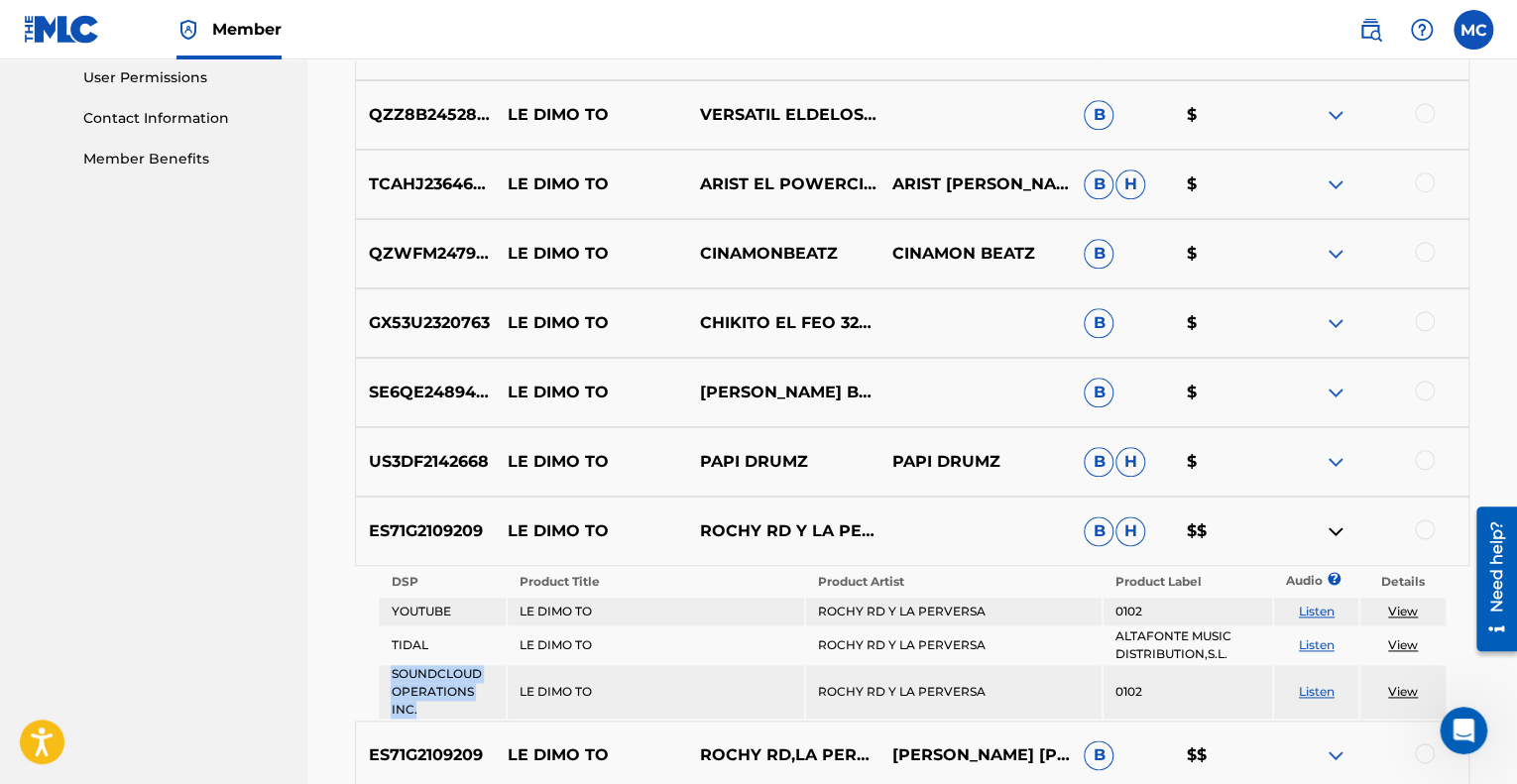 drag, startPoint x: 418, startPoint y: 706, endPoint x: 386, endPoint y: 668, distance: 49.67897 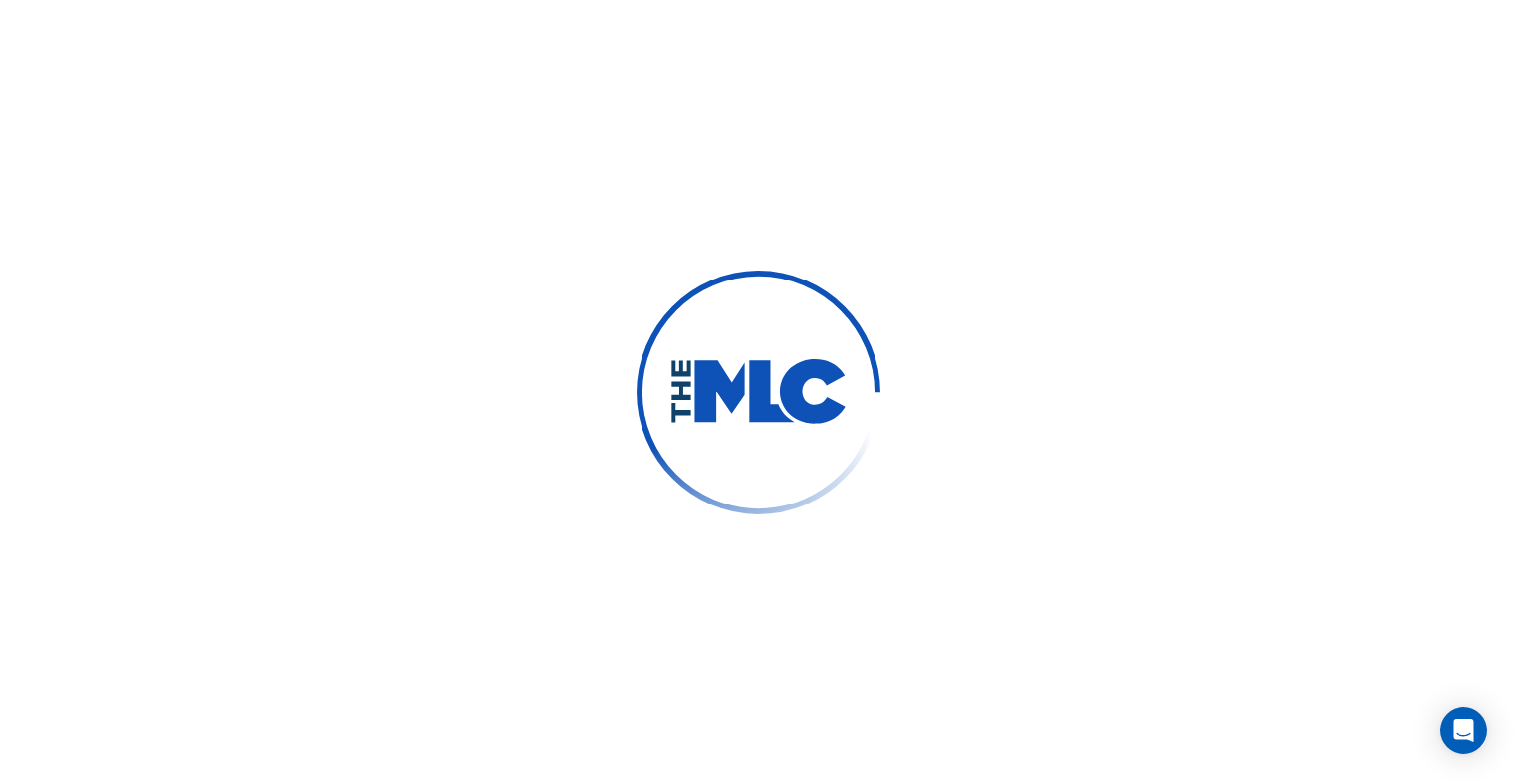 scroll, scrollTop: 0, scrollLeft: 0, axis: both 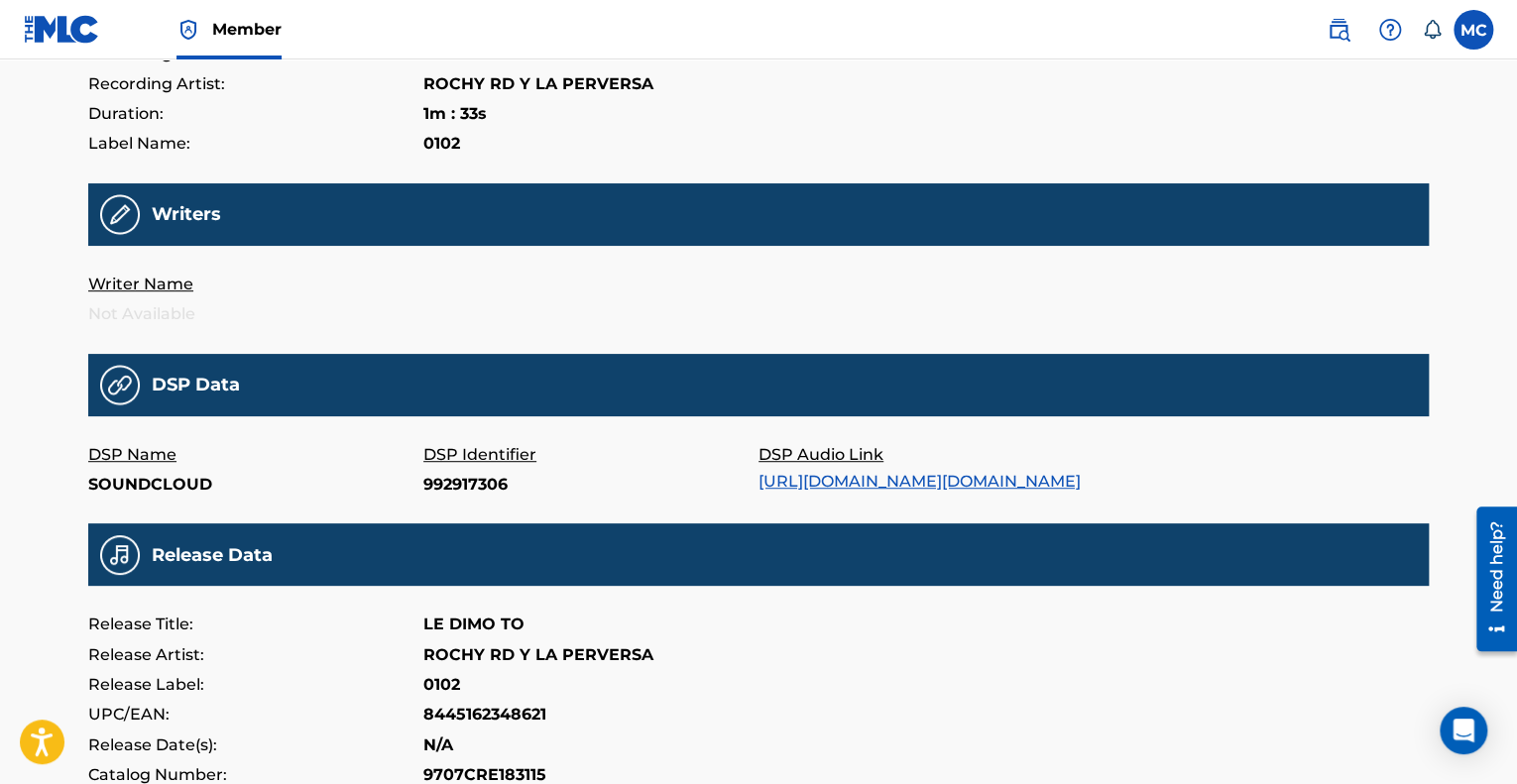 click on "https://w.soundcloud.com/player/?url=https%3A//api.soundcloud.com/tracks/992917306" at bounding box center (919, 481) 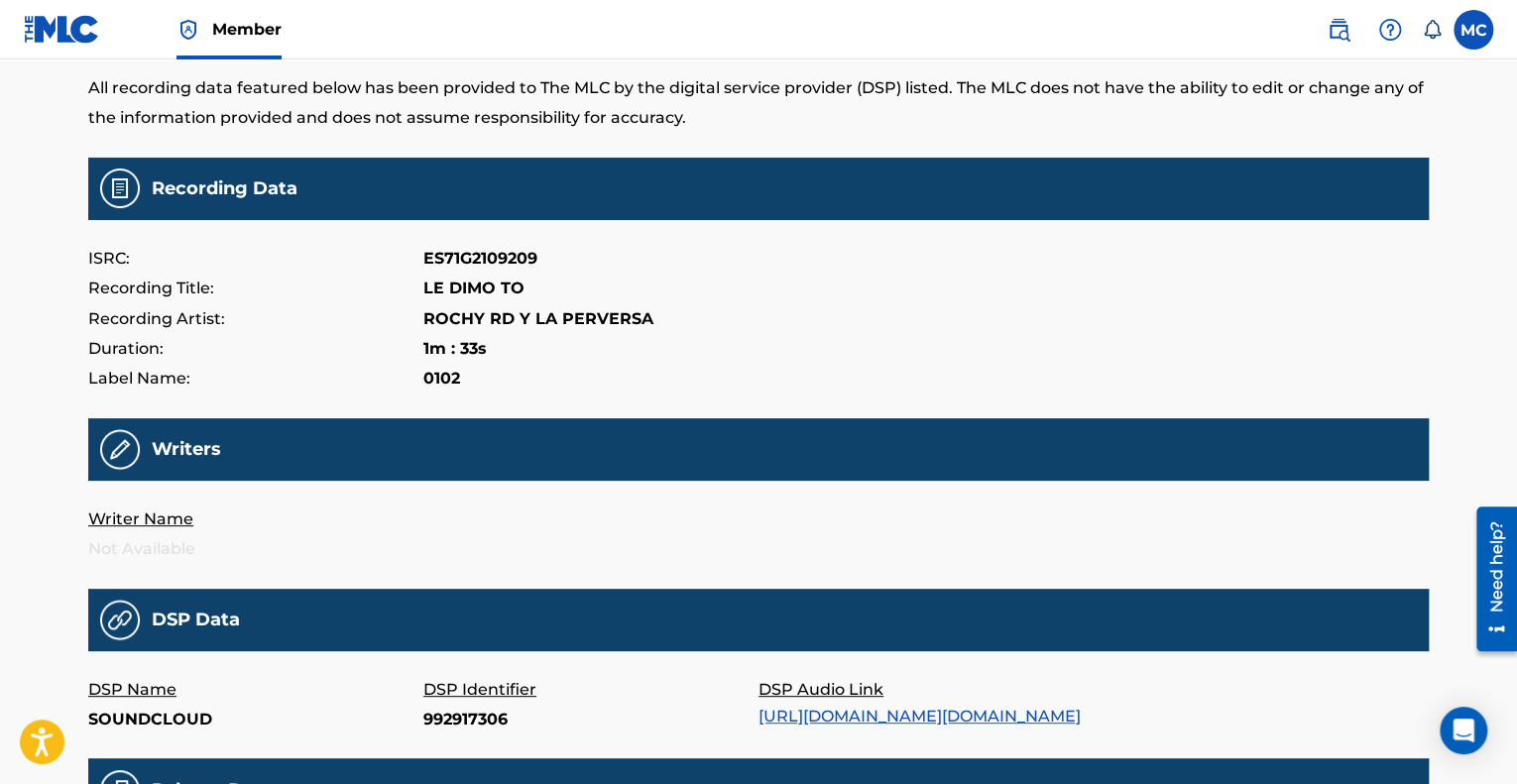 scroll, scrollTop: 115, scrollLeft: 0, axis: vertical 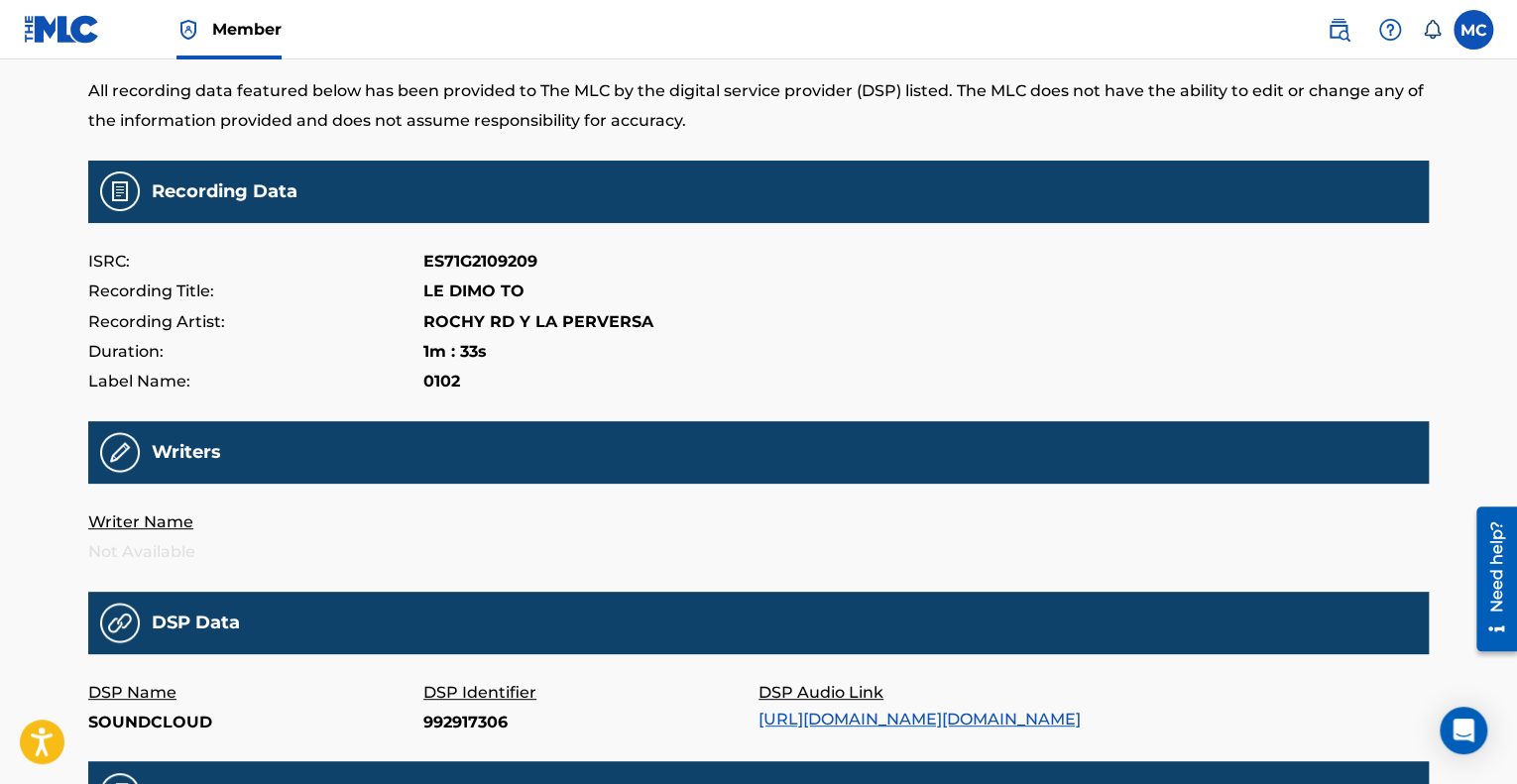 click on "Member MC MC Moises   Cepeda mcepedanotary@gmail.com Notification Preferences Profile Log out LE DIMO TO All recording data featured below has been provided to The MLC by the digital service provider (DSP) listed. The MLC does not have the ability to edit or change any of the information provided and does not assume responsibility for accuracy. Recording Data ISRC: ES71G2109209 Recording Title: LE DIMO TO Recording Artist: ROCHY RD Y LA PERVERSA Duration: 1m : 33s Label Name: 0102 Writers Writer Name Not Available DSP Data DSP Name SOUNDCLOUD DSP Identifier 992917306 DSP Audio Link https://w.soundcloud.com/player/?url=https%3A//api.soundcloud.com/tracks/992917306 Release Data Release Title: LE DIMO TO Release Artist: ROCHY RD Y LA PERVERSA Release Label: 0102 UPC/EAN: 8445162348621 Release Date(s): N/A Catalog Number: 9707CRE183115 DSP Release ID: N/A P Line: N/A Mechanical Licensing Collective ©  2025 Need Help? The MLC Website Portal Terms of Use Privacy Policy" at bounding box center (758, 584) 